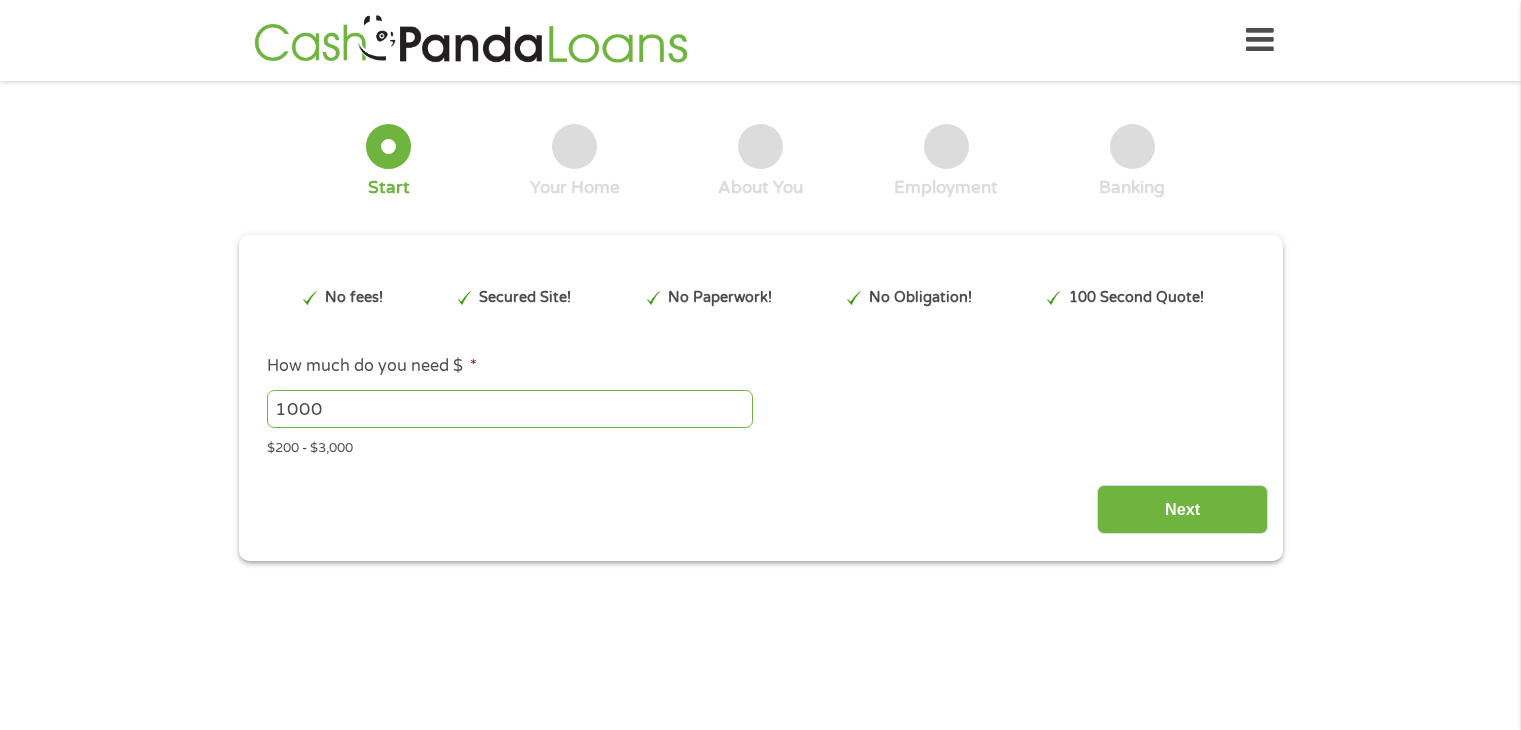 scroll, scrollTop: 0, scrollLeft: 0, axis: both 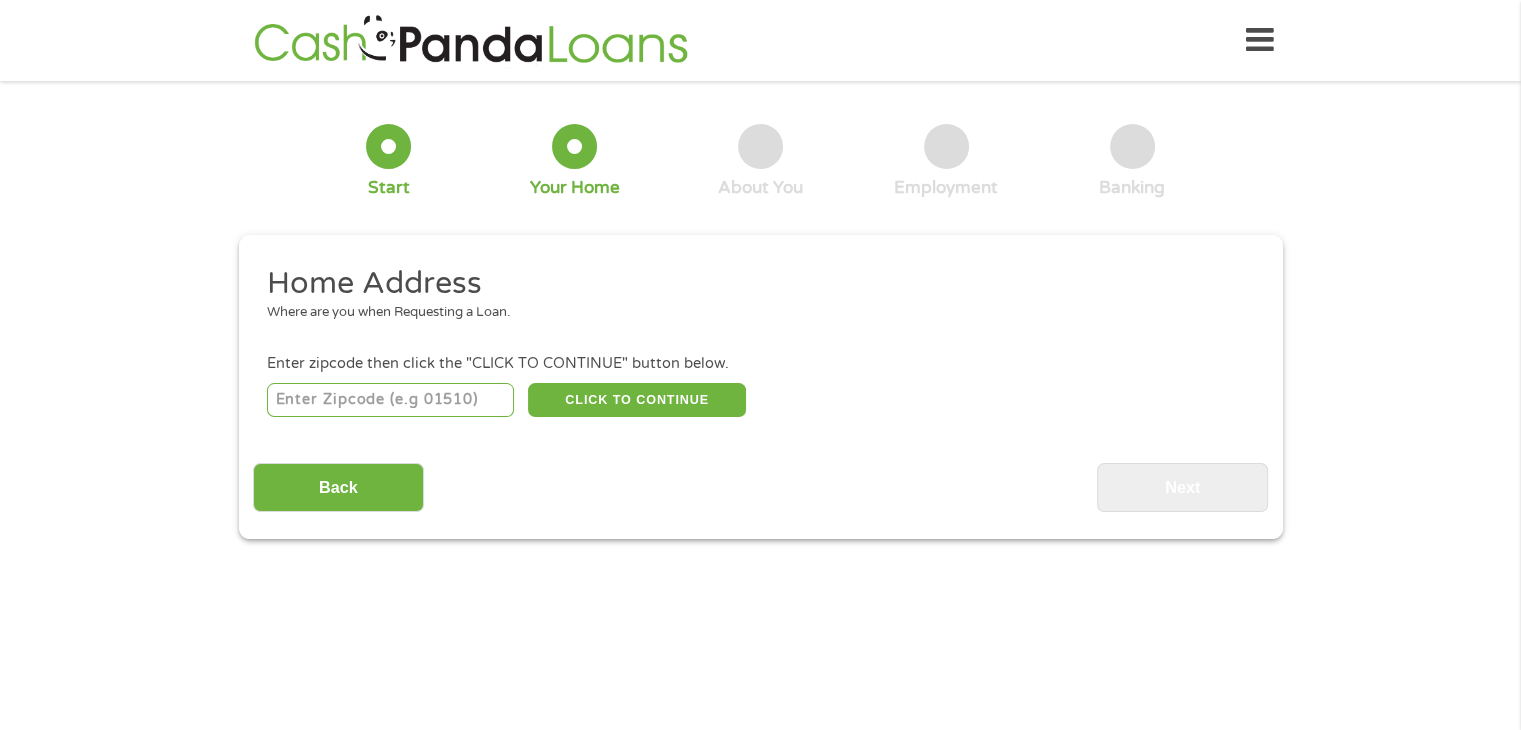 click at bounding box center (390, 400) 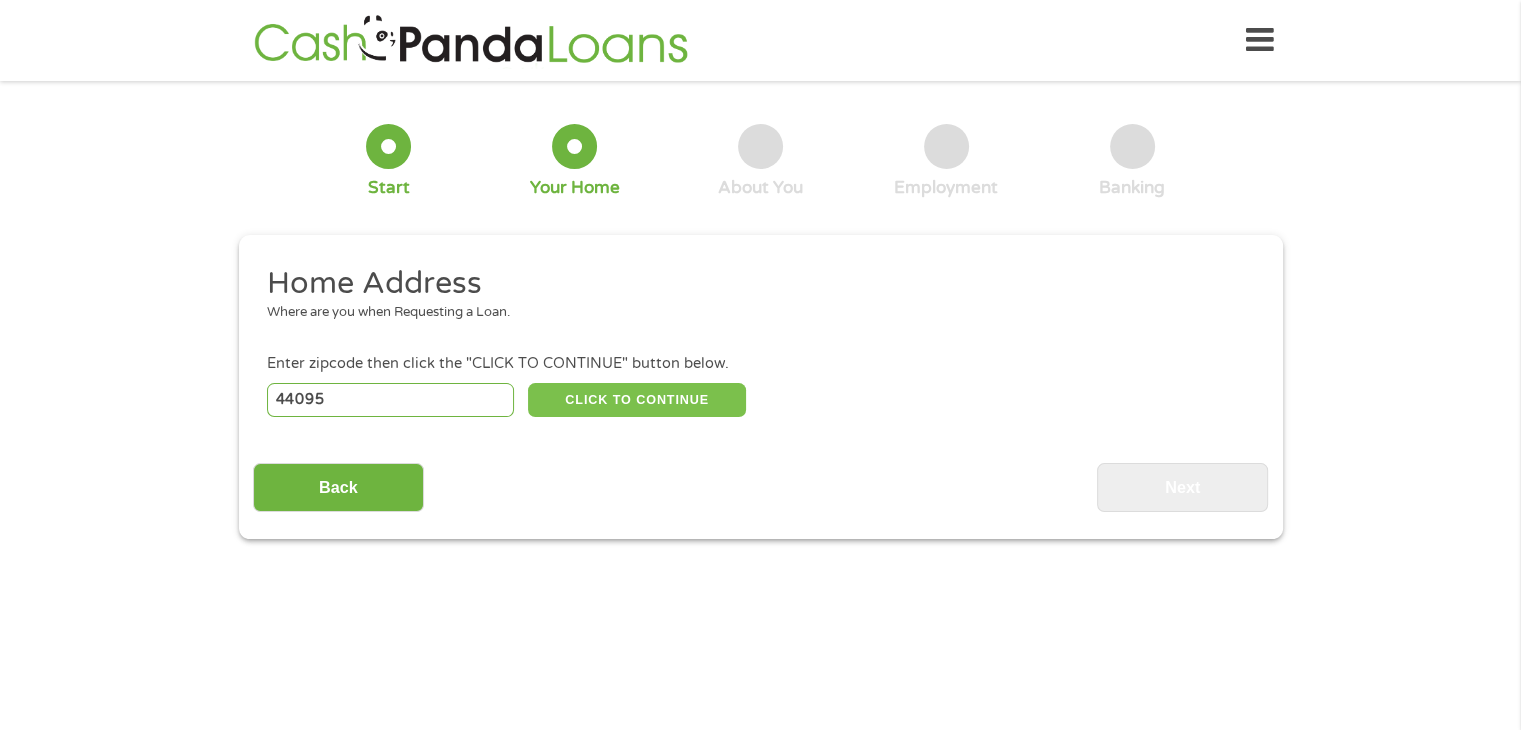 type on "44095" 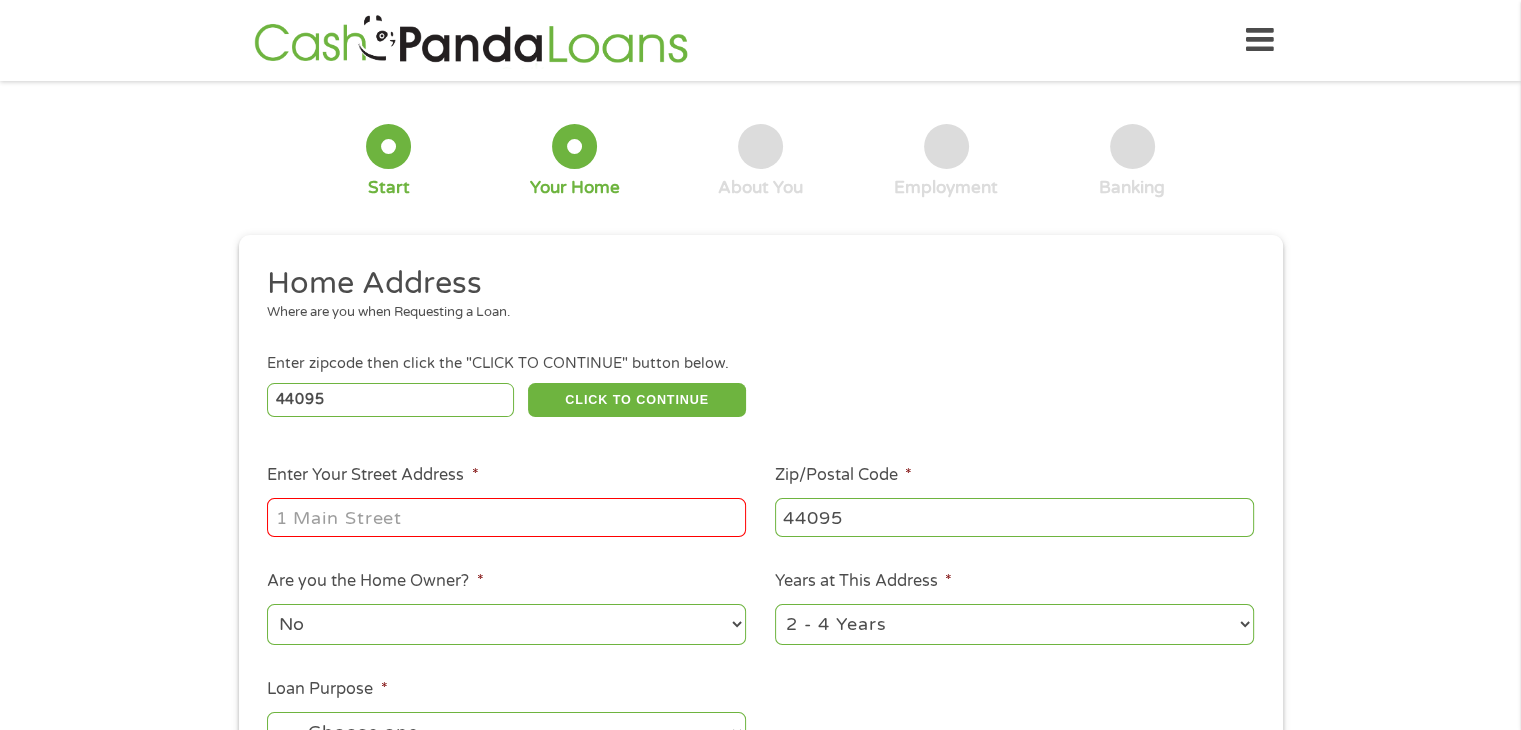 click on "Enter Your Street Address *" at bounding box center [506, 517] 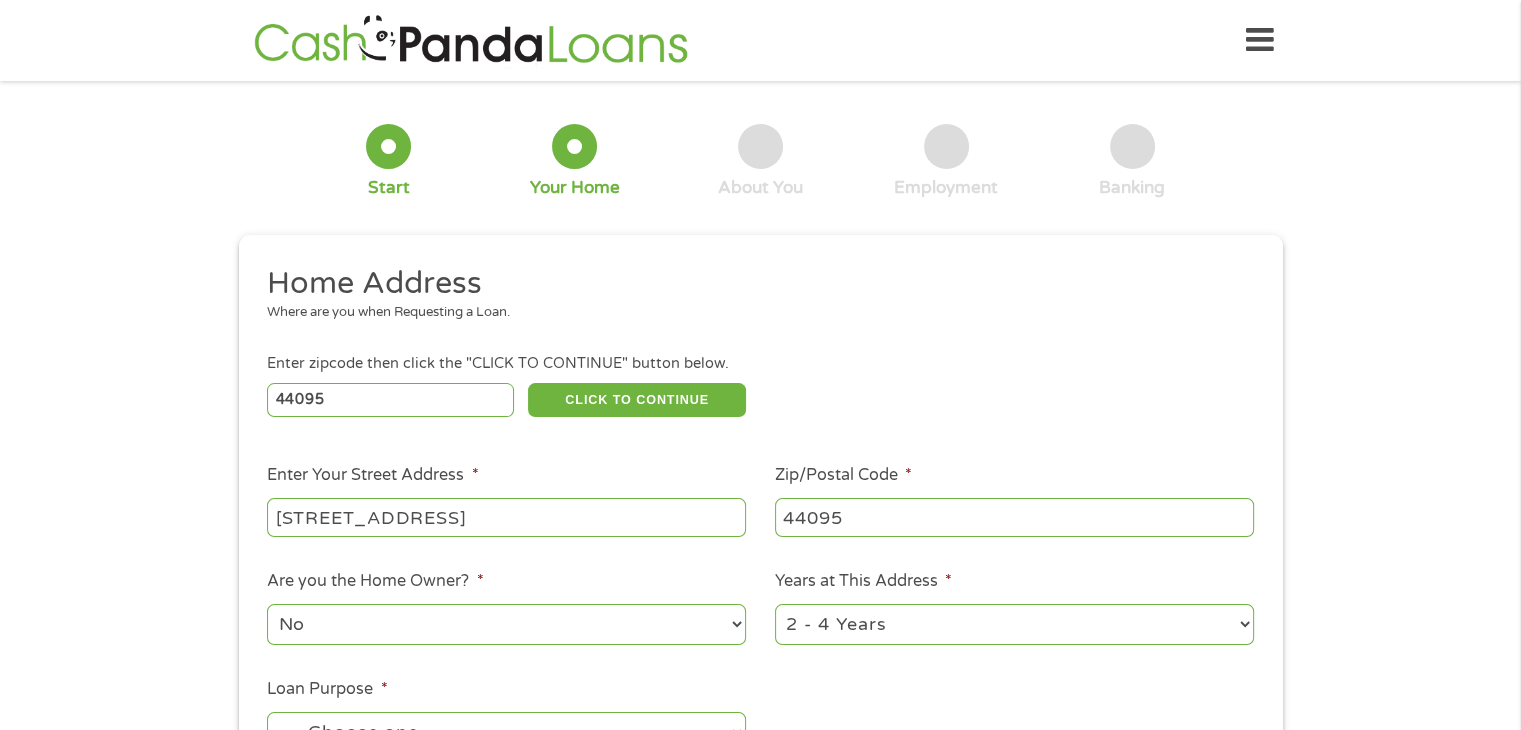 type on "[STREET_ADDRESS]" 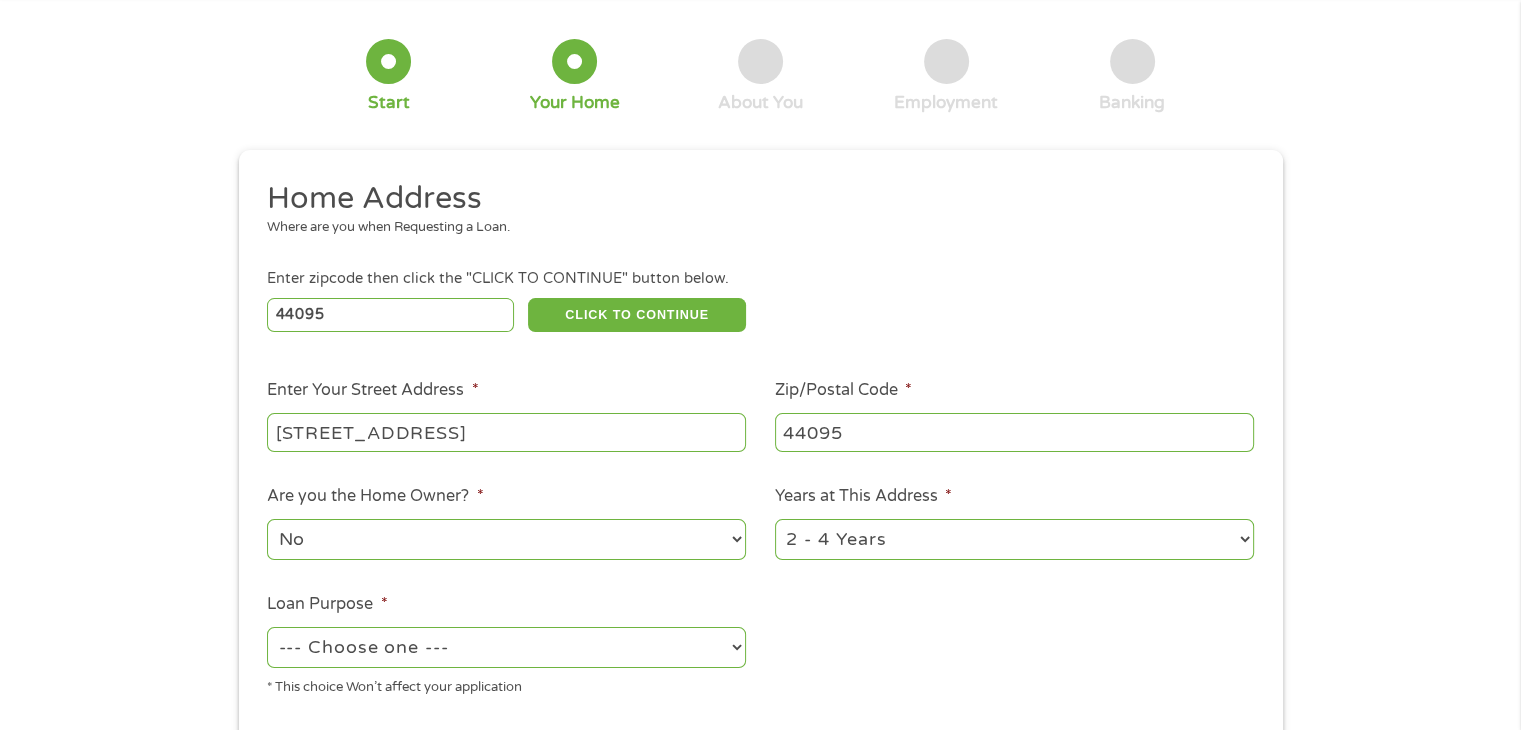 scroll, scrollTop: 300, scrollLeft: 0, axis: vertical 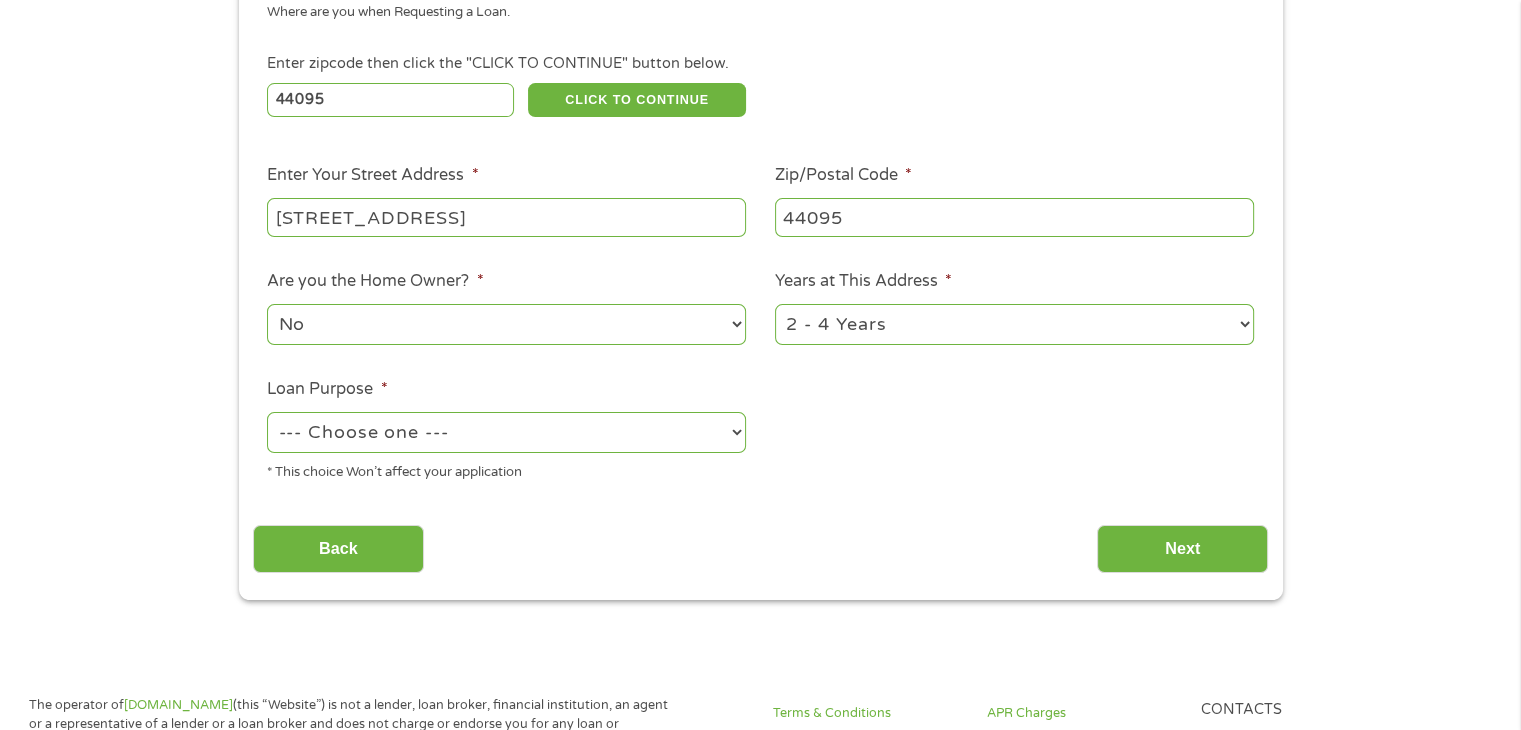 click on "1 Year or less 1 - 2 Years 2 - 4 Years Over 4 Years" at bounding box center (1014, 324) 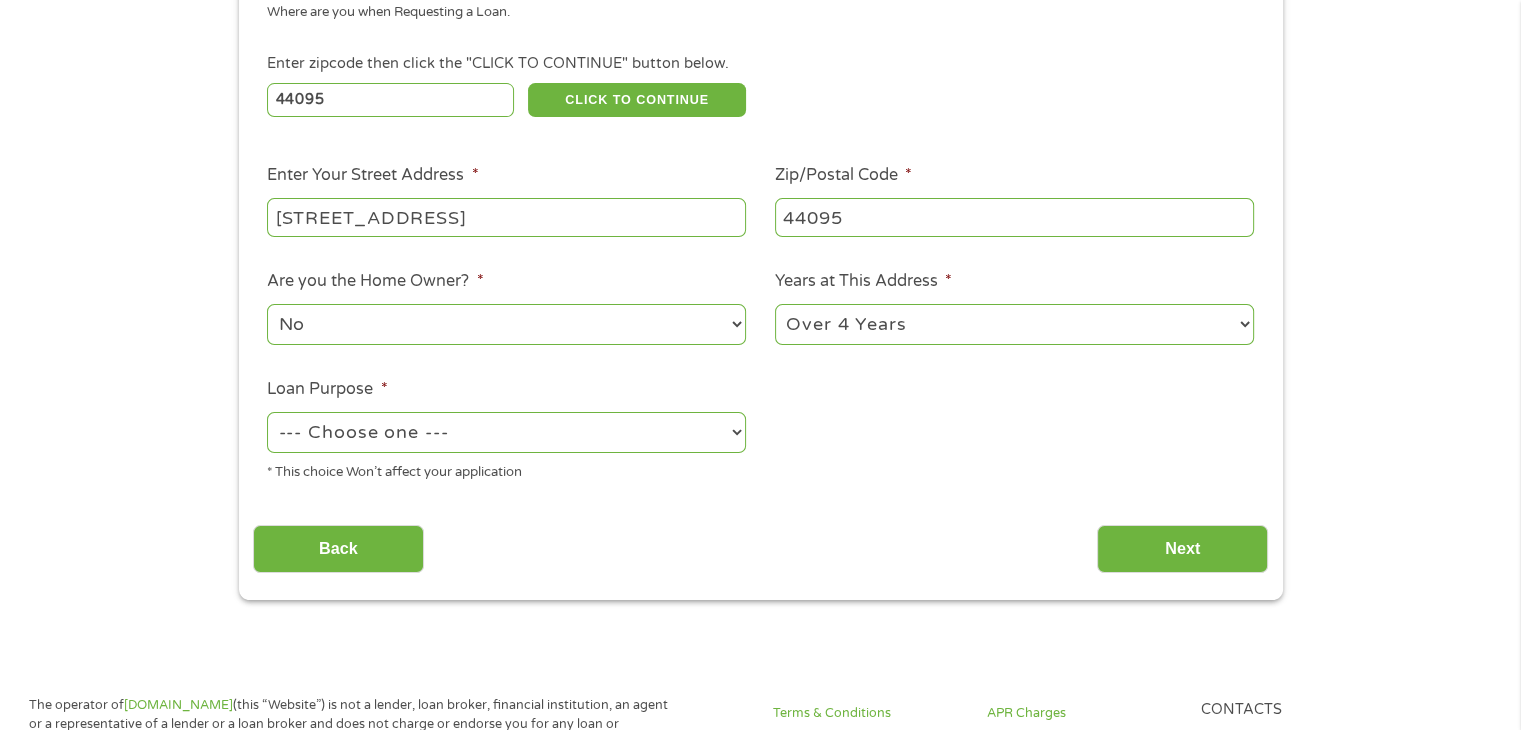 click on "1 Year or less 1 - 2 Years 2 - 4 Years Over 4 Years" at bounding box center [1014, 324] 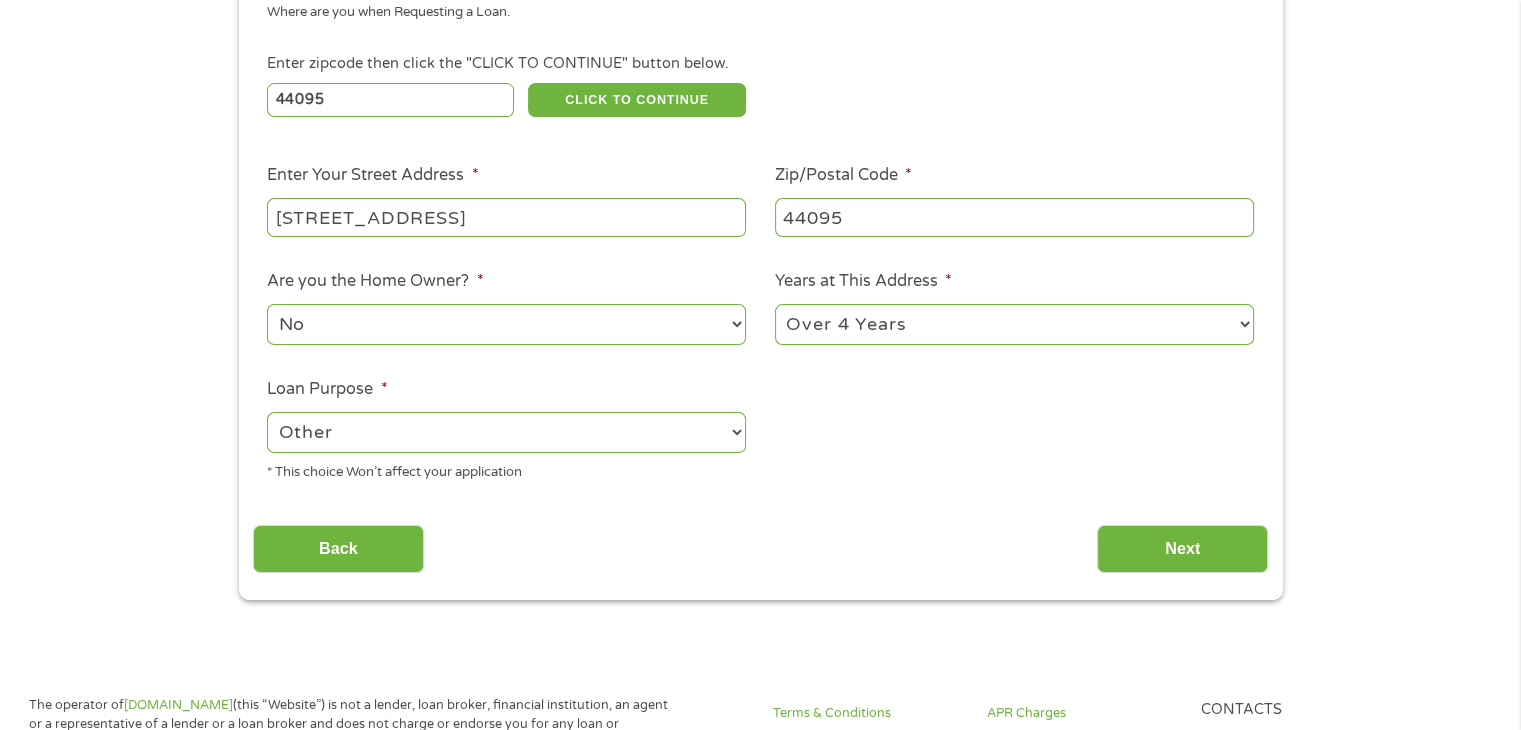 click on "--- Choose one --- Pay Bills Debt Consolidation Home Improvement Major Purchase Car Loan Short Term Cash Medical Expenses Other" at bounding box center [506, 432] 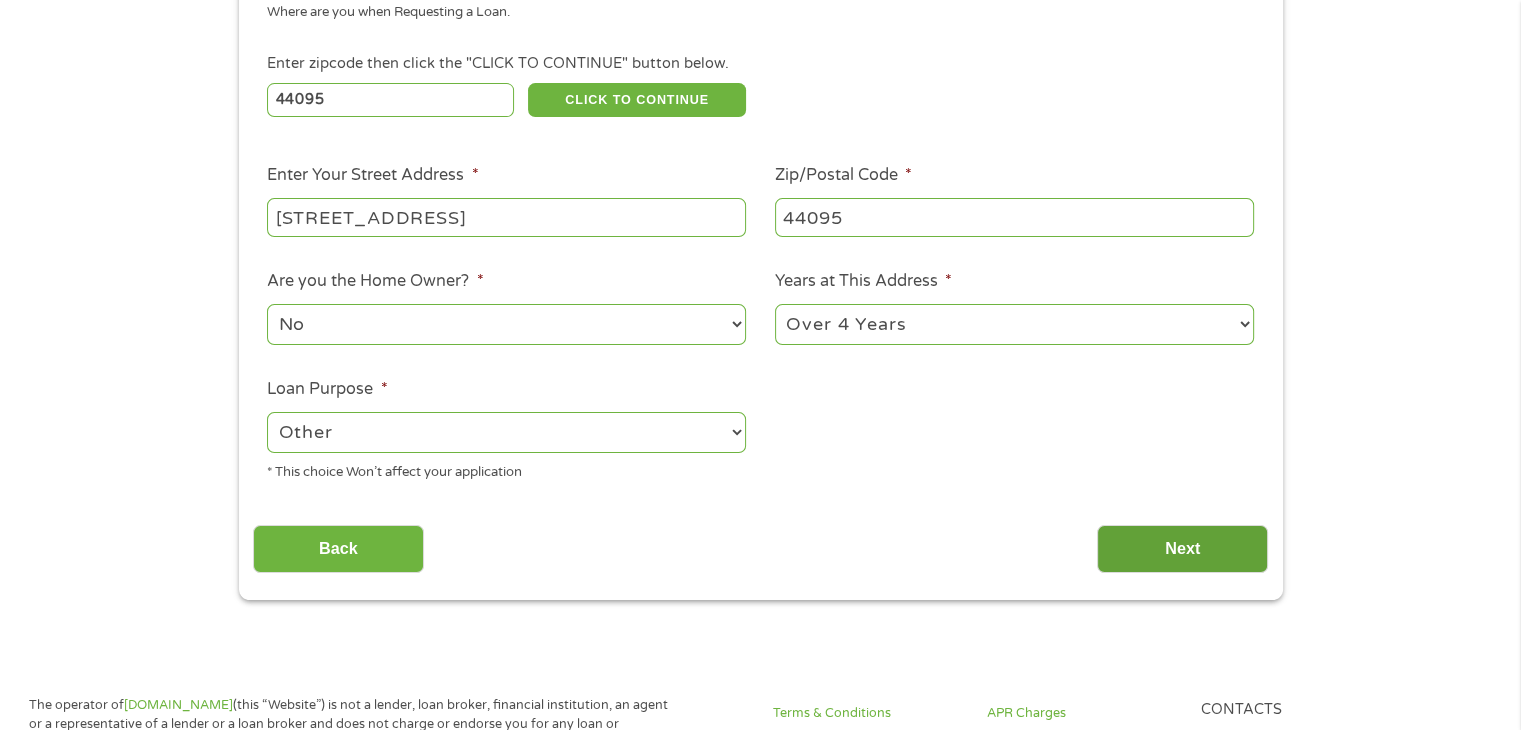 click on "Next" at bounding box center (1182, 549) 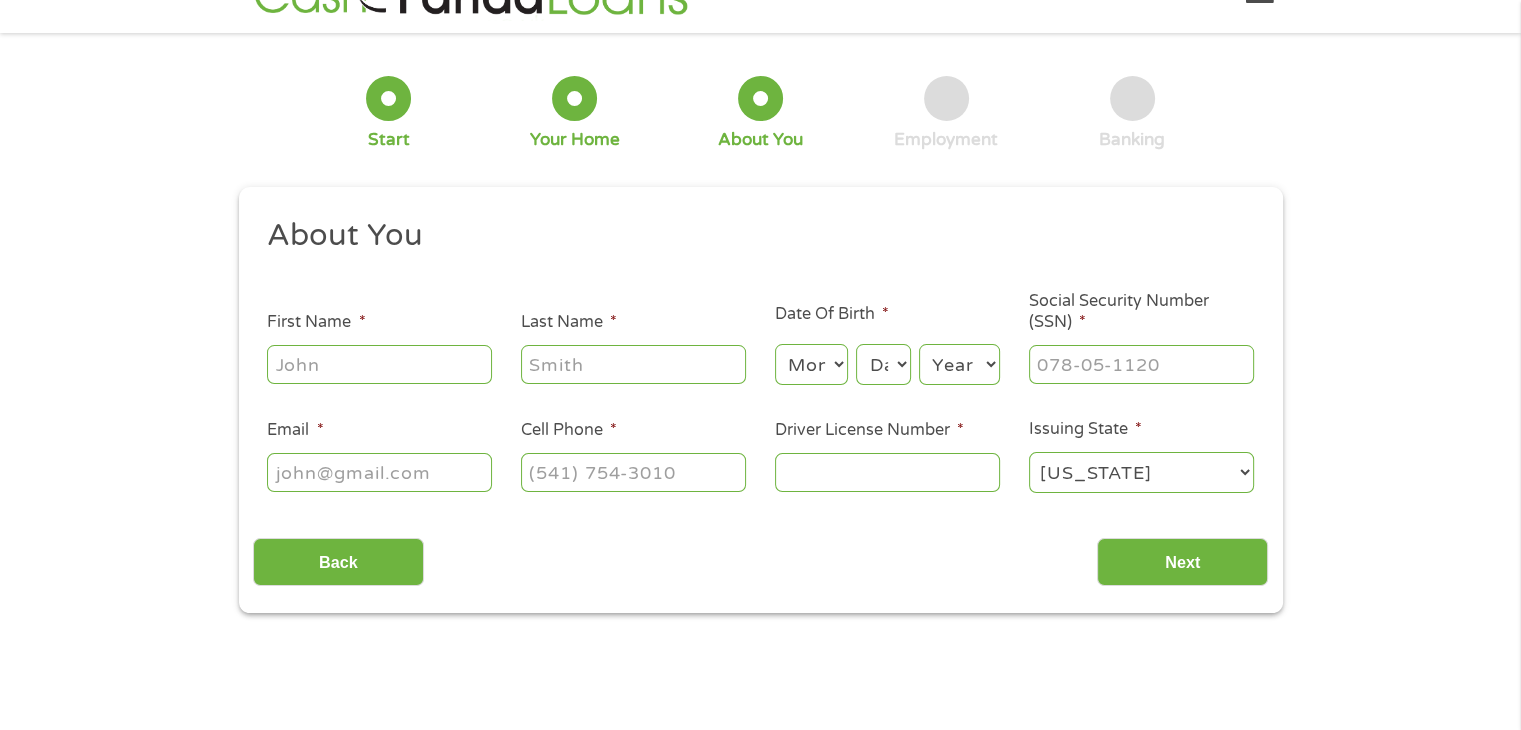 scroll, scrollTop: 0, scrollLeft: 0, axis: both 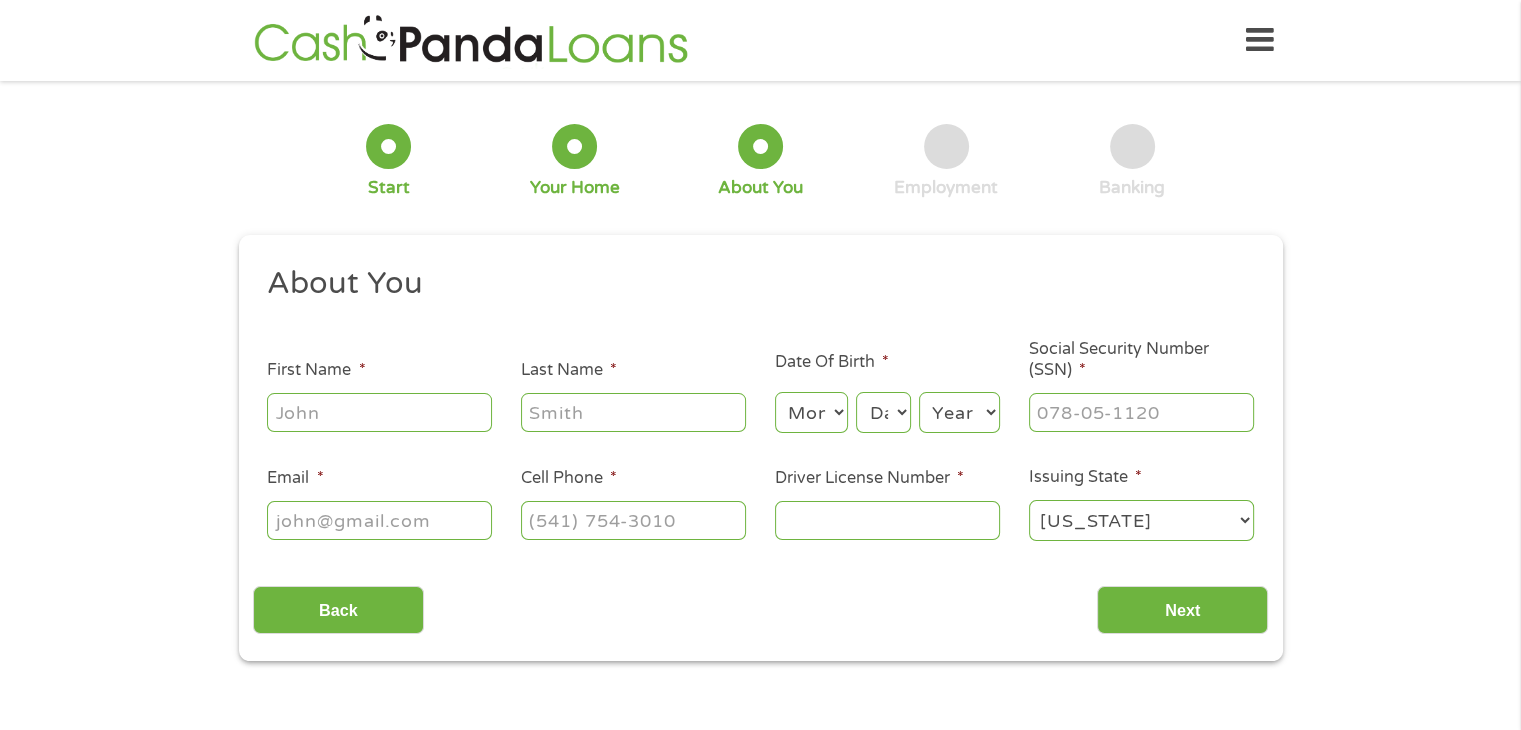 click on "First Name *" at bounding box center (379, 412) 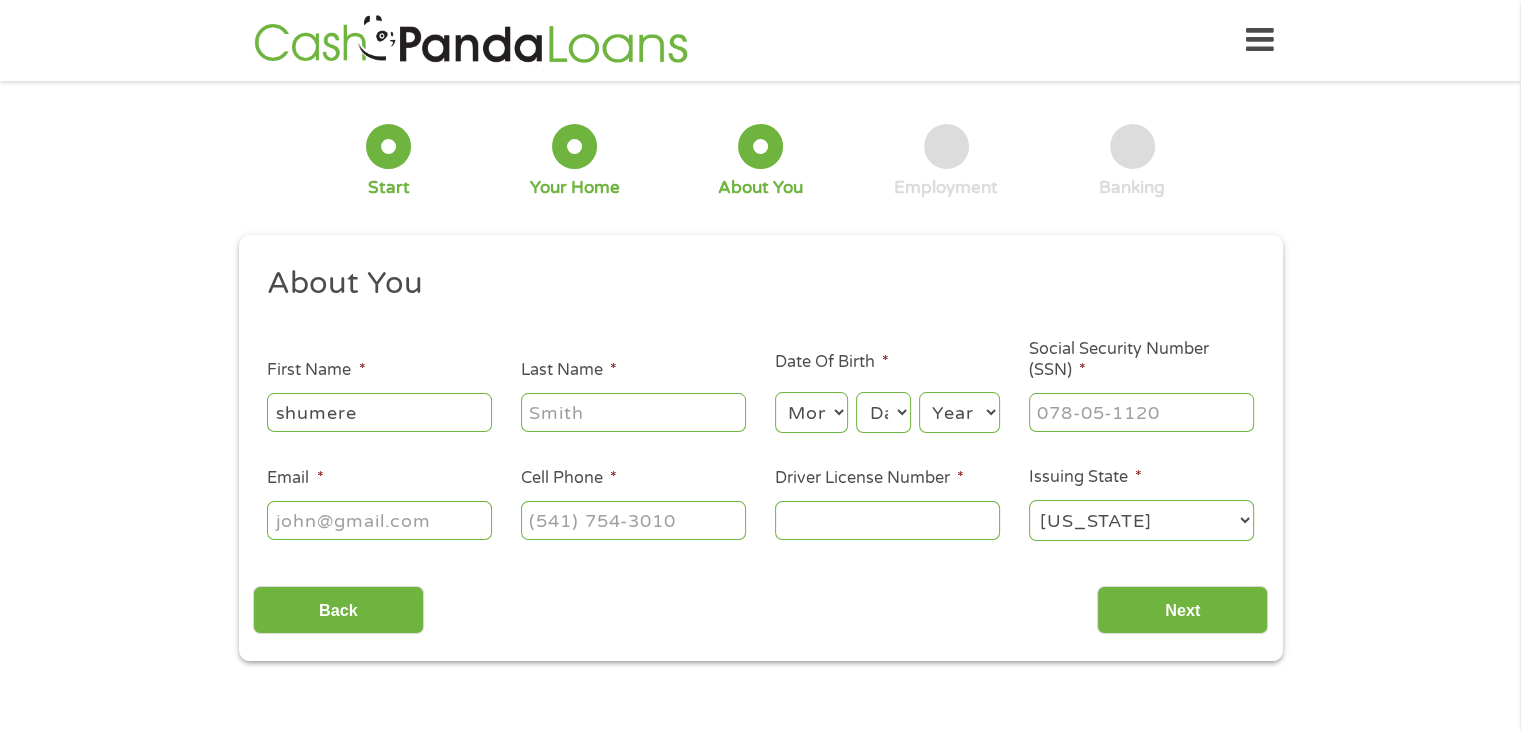 type on "shumere" 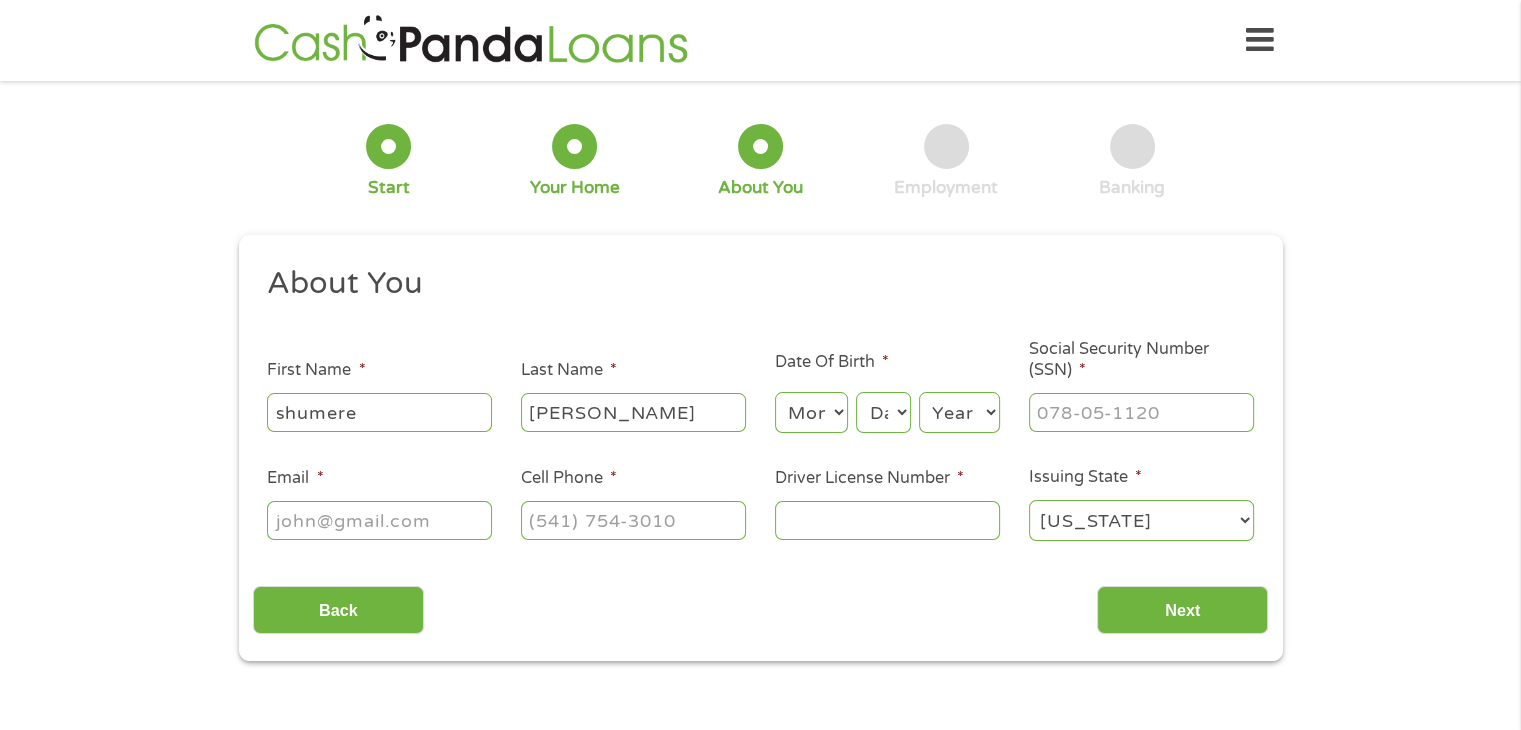 type on "[PERSON_NAME]" 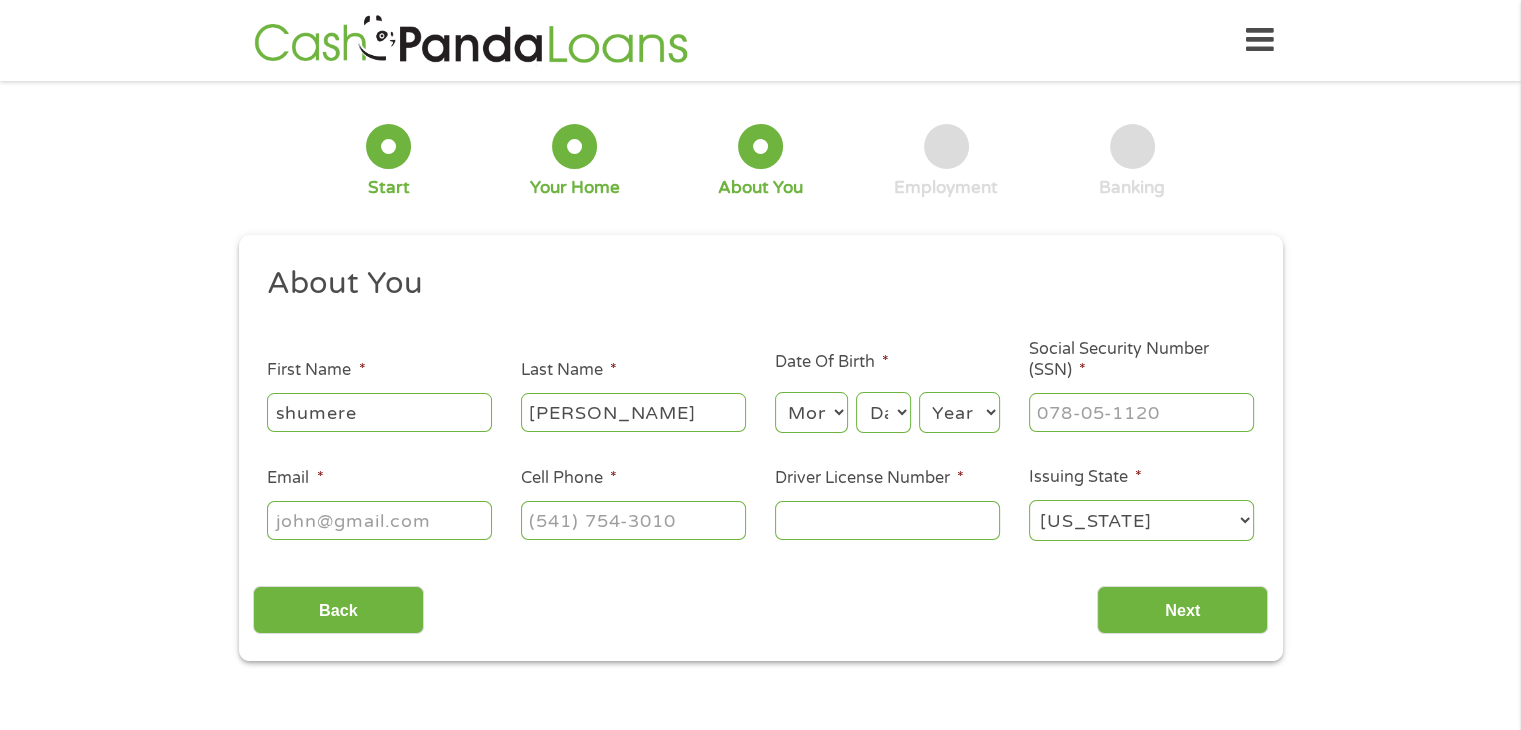 click on "Month 1 2 3 4 5 6 7 8 9 10 11 12" at bounding box center (811, 412) 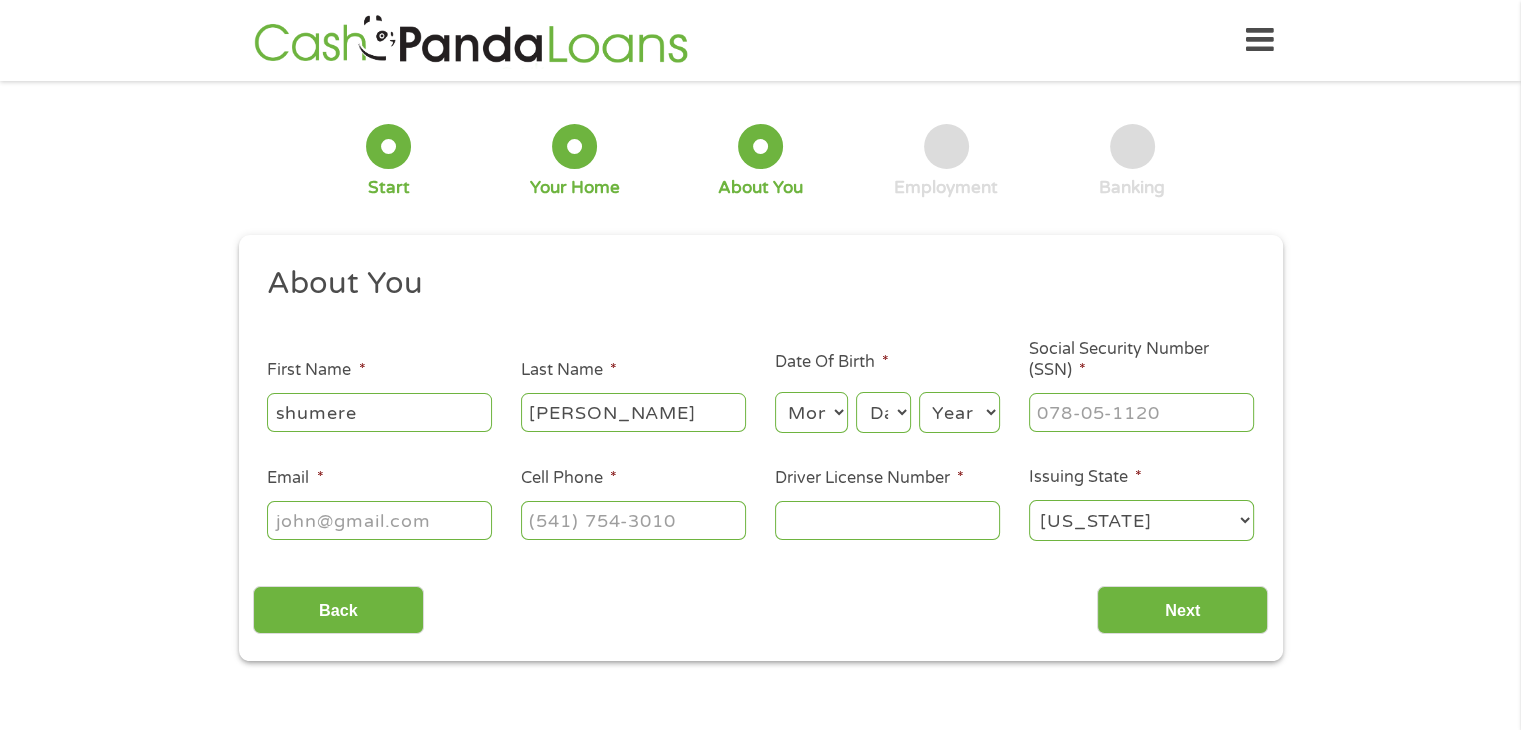 select on "8" 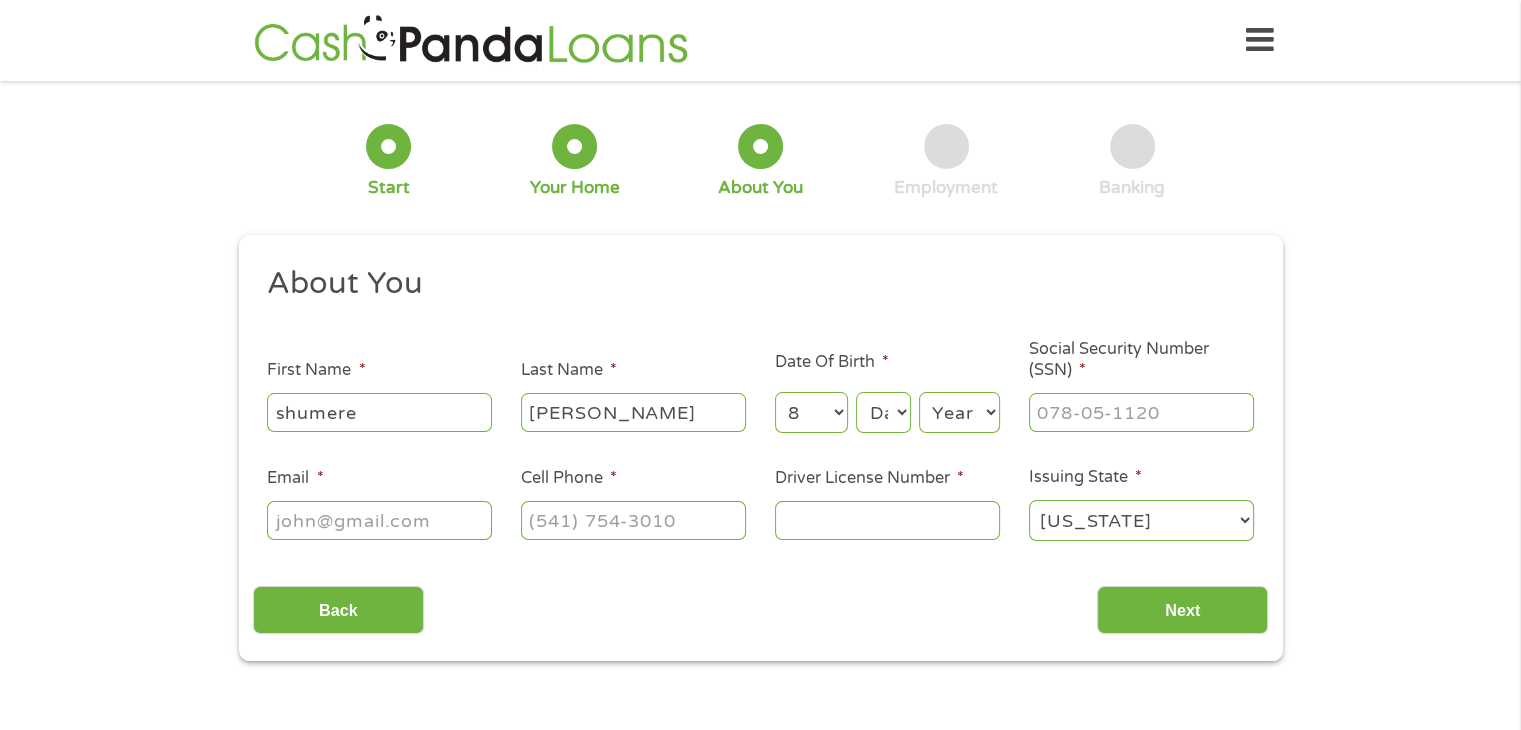 click on "Month 1 2 3 4 5 6 7 8 9 10 11 12" at bounding box center [811, 412] 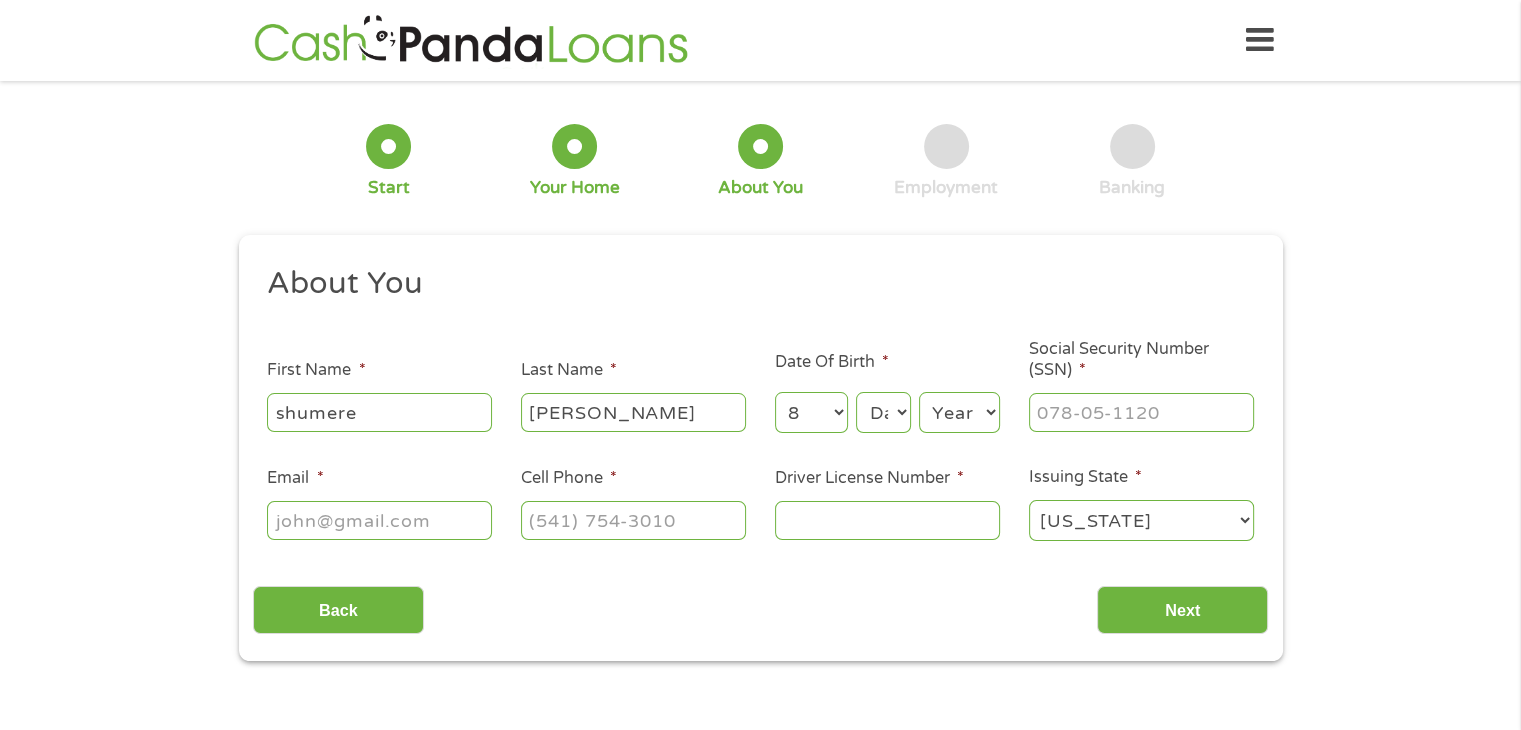 select on "5" 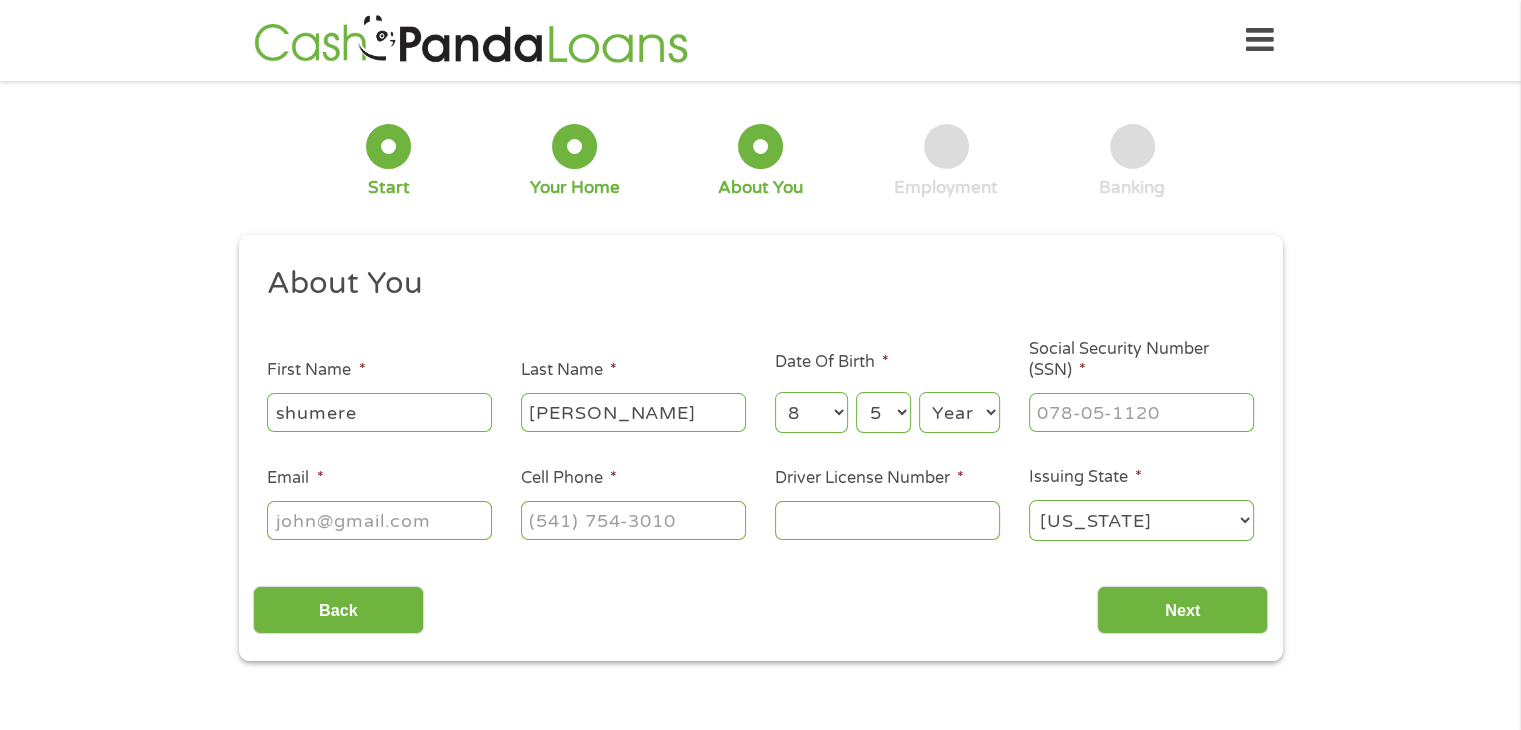 click on "Day 1 2 3 4 5 6 7 8 9 10 11 12 13 14 15 16 17 18 19 20 21 22 23 24 25 26 27 28 29 30 31" at bounding box center [883, 412] 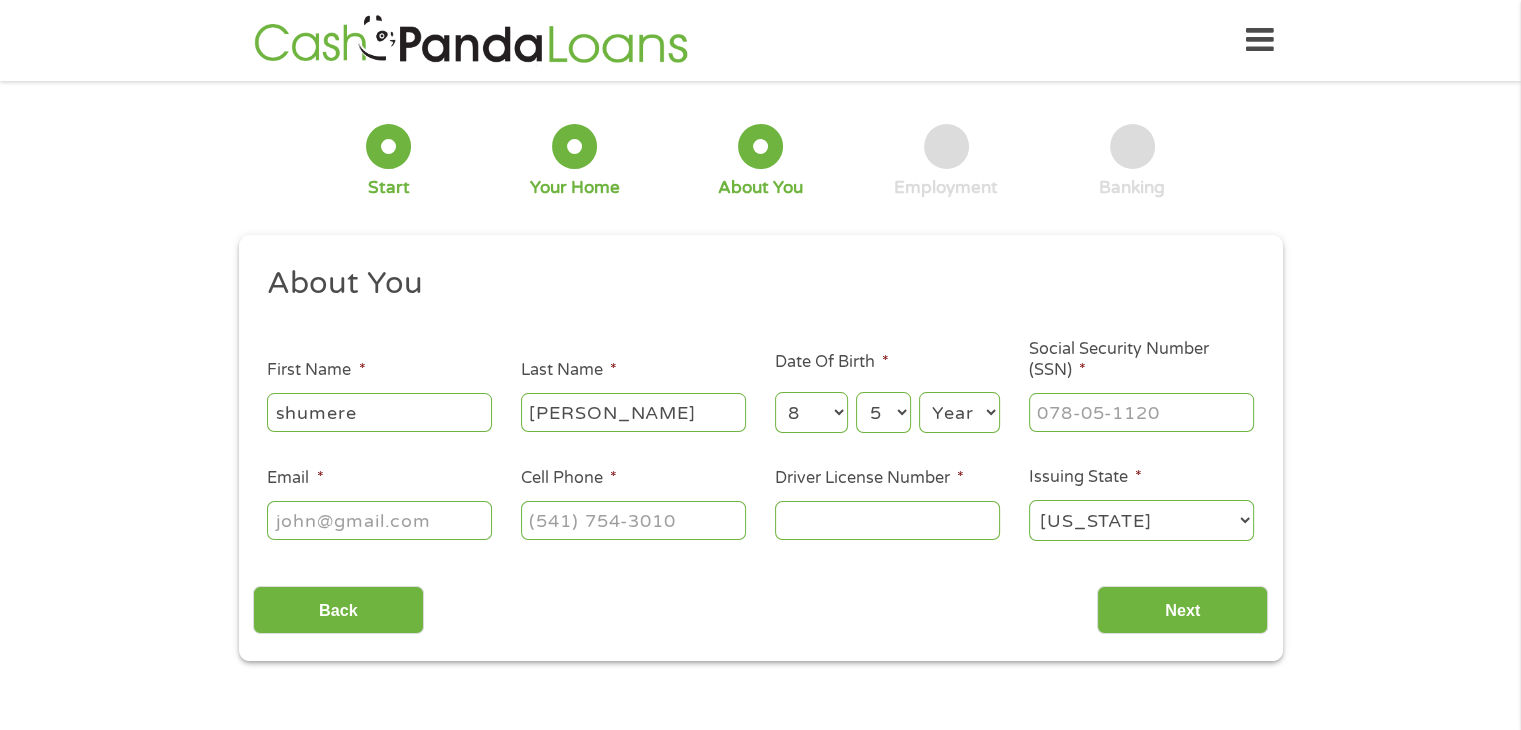 select on "1980" 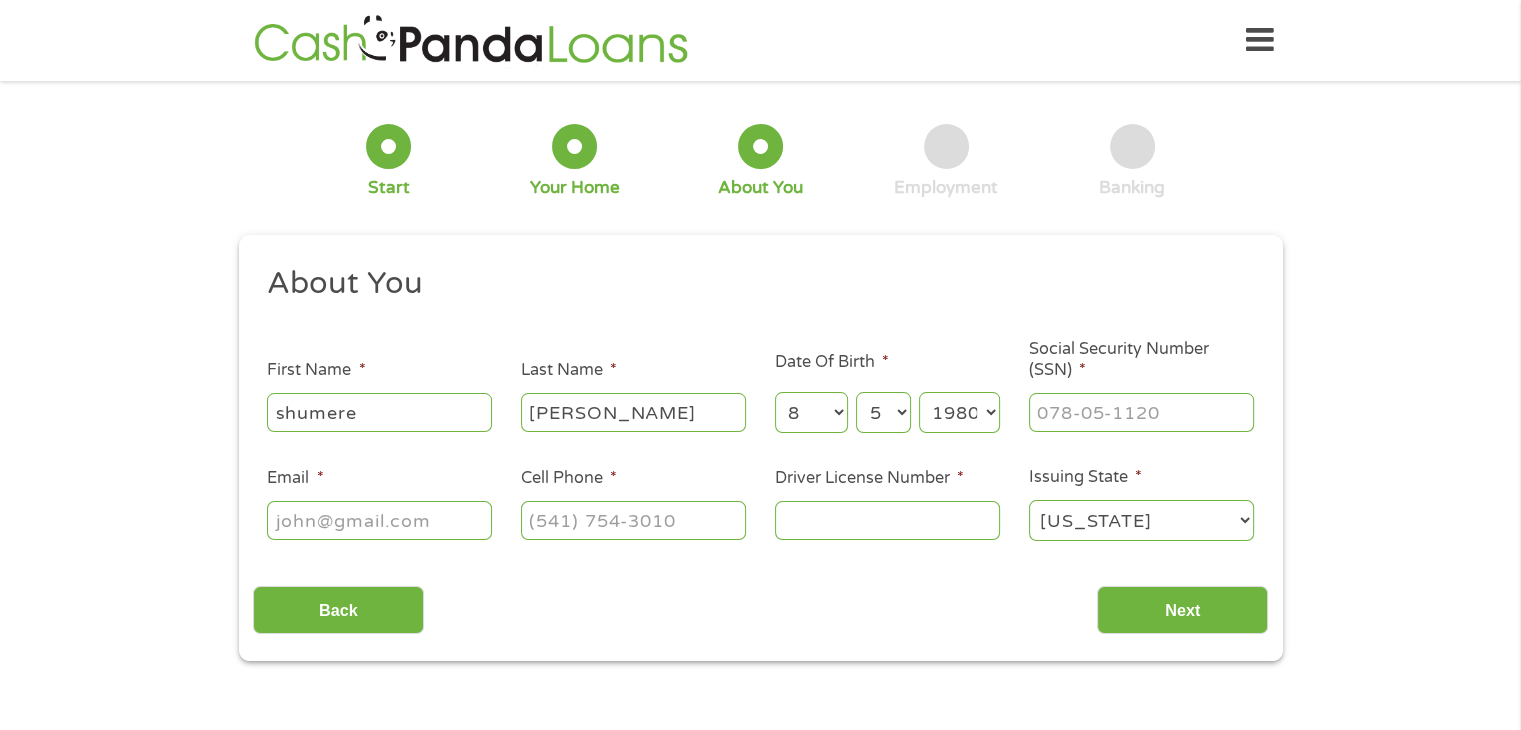 click on "Year [DATE] 2006 2005 2004 2003 2002 2001 2000 1999 1998 1997 1996 1995 1994 1993 1992 1991 1990 1989 1988 1987 1986 1985 1984 1983 1982 1981 1980 1979 1978 1977 1976 1975 1974 1973 1972 1971 1970 1969 1968 1967 1966 1965 1964 1963 1962 1961 1960 1959 1958 1957 1956 1955 1954 1953 1952 1951 1950 1949 1948 1947 1946 1945 1944 1943 1942 1941 1940 1939 1938 1937 1936 1935 1934 1933 1932 1931 1930 1929 1928 1927 1926 1925 1924 1923 1922 1921 1920" at bounding box center (959, 412) 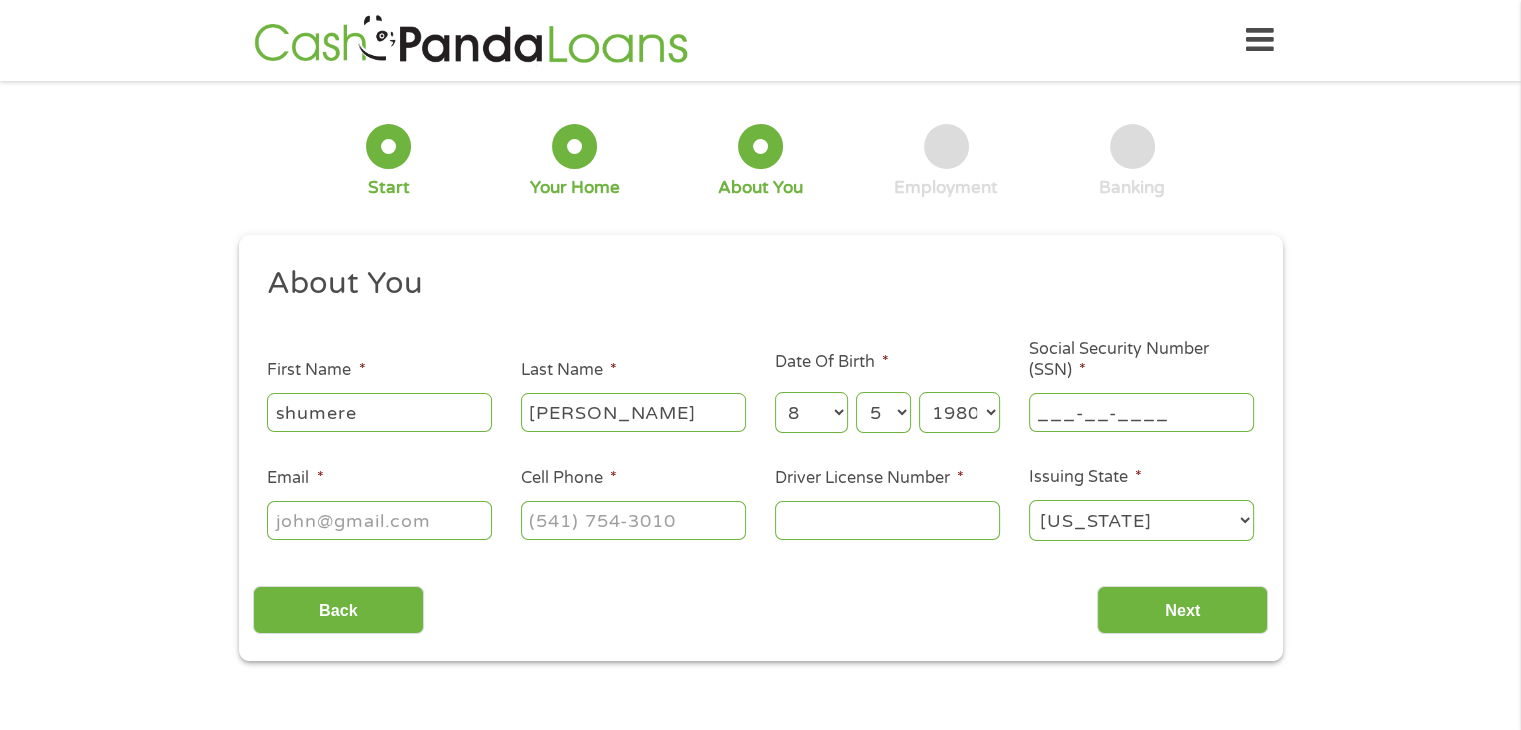 click on "___-__-____" at bounding box center (1141, 412) 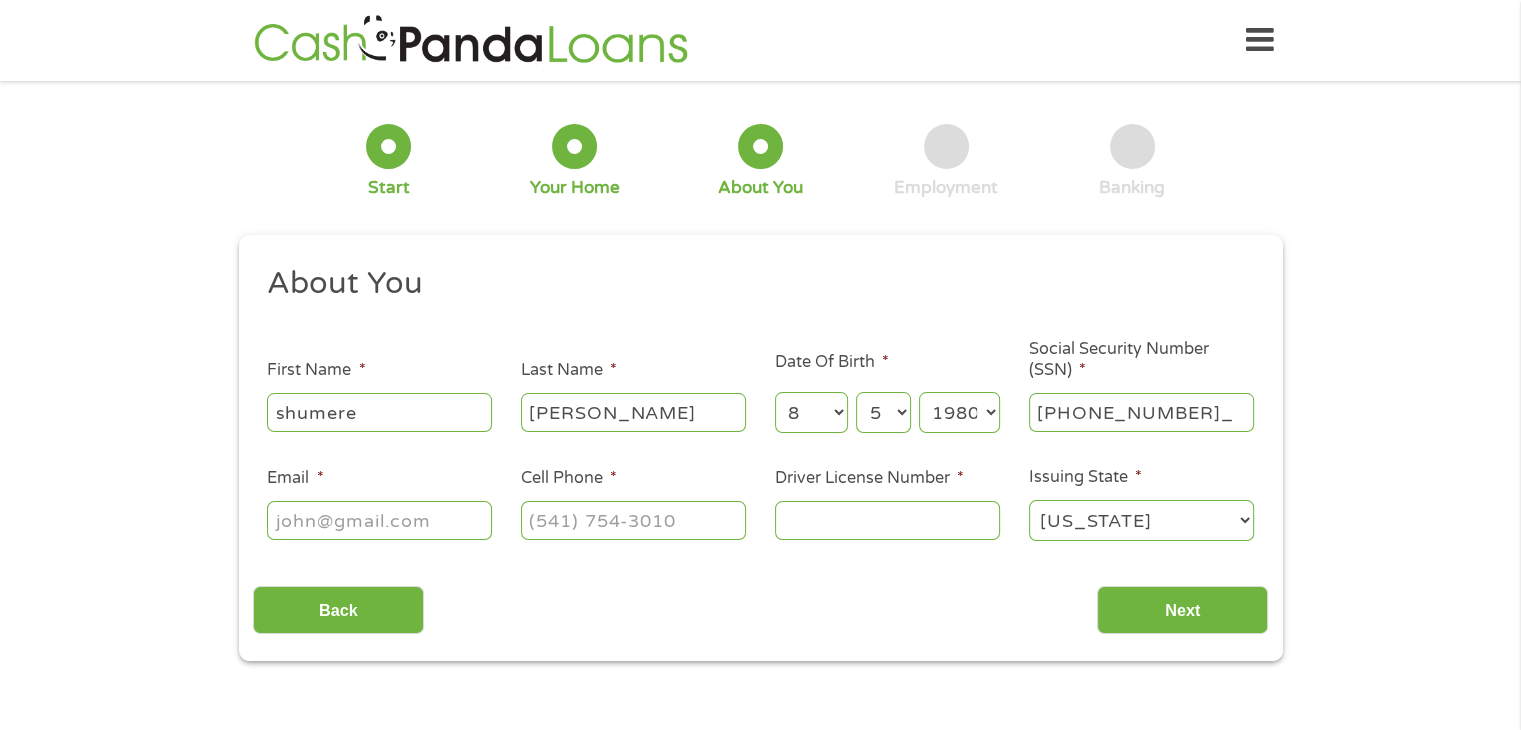 type on "302-76-9816" 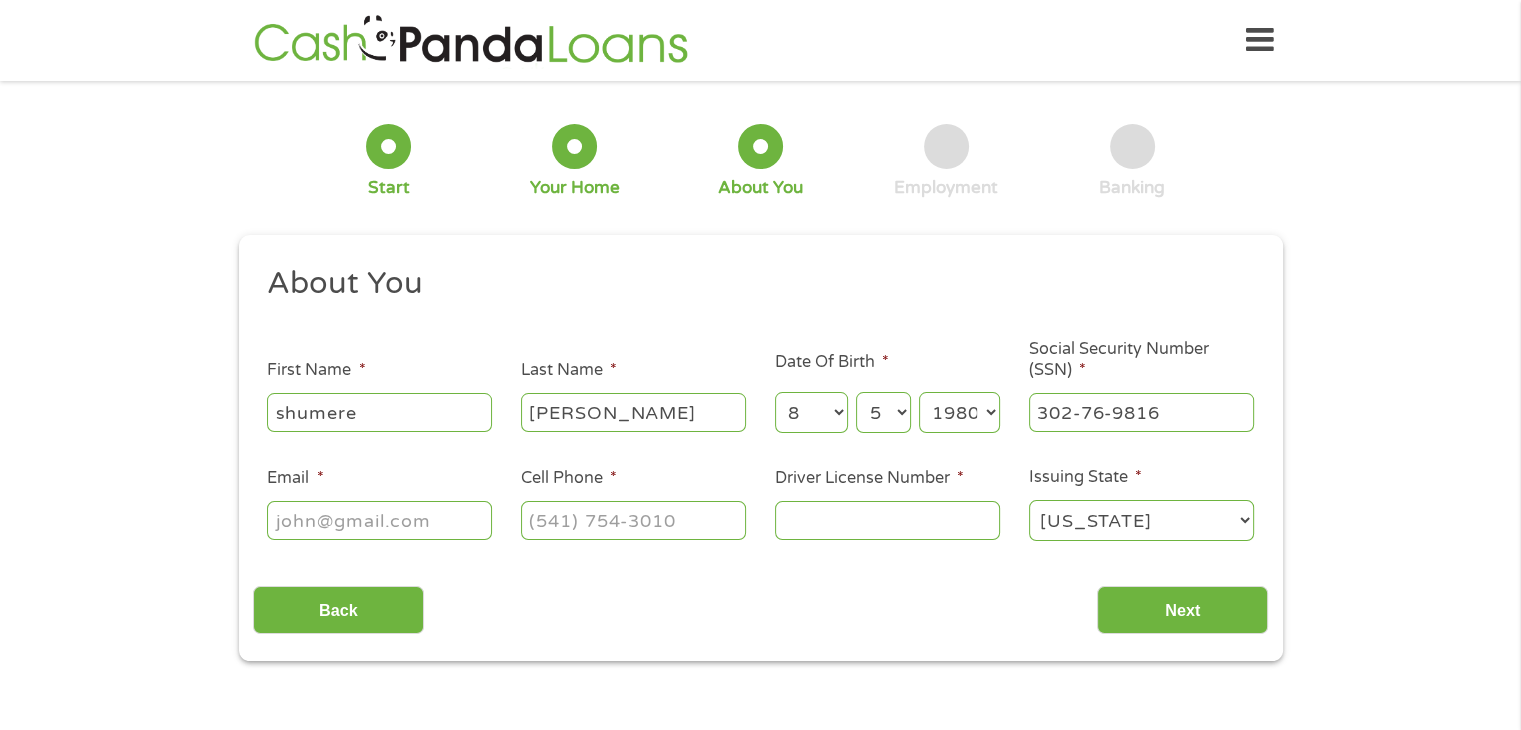 click on "Email *" at bounding box center [379, 520] 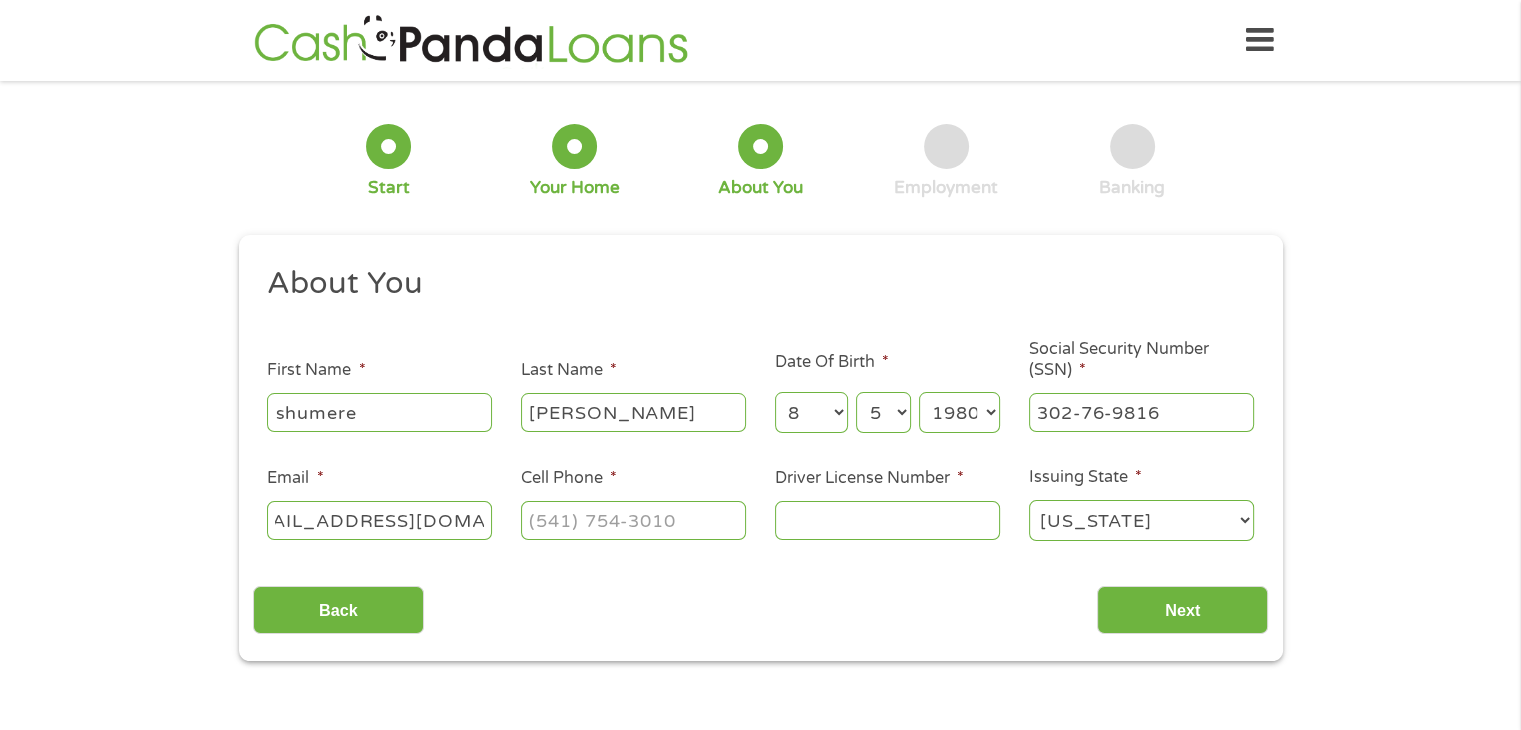 scroll, scrollTop: 0, scrollLeft: 64, axis: horizontal 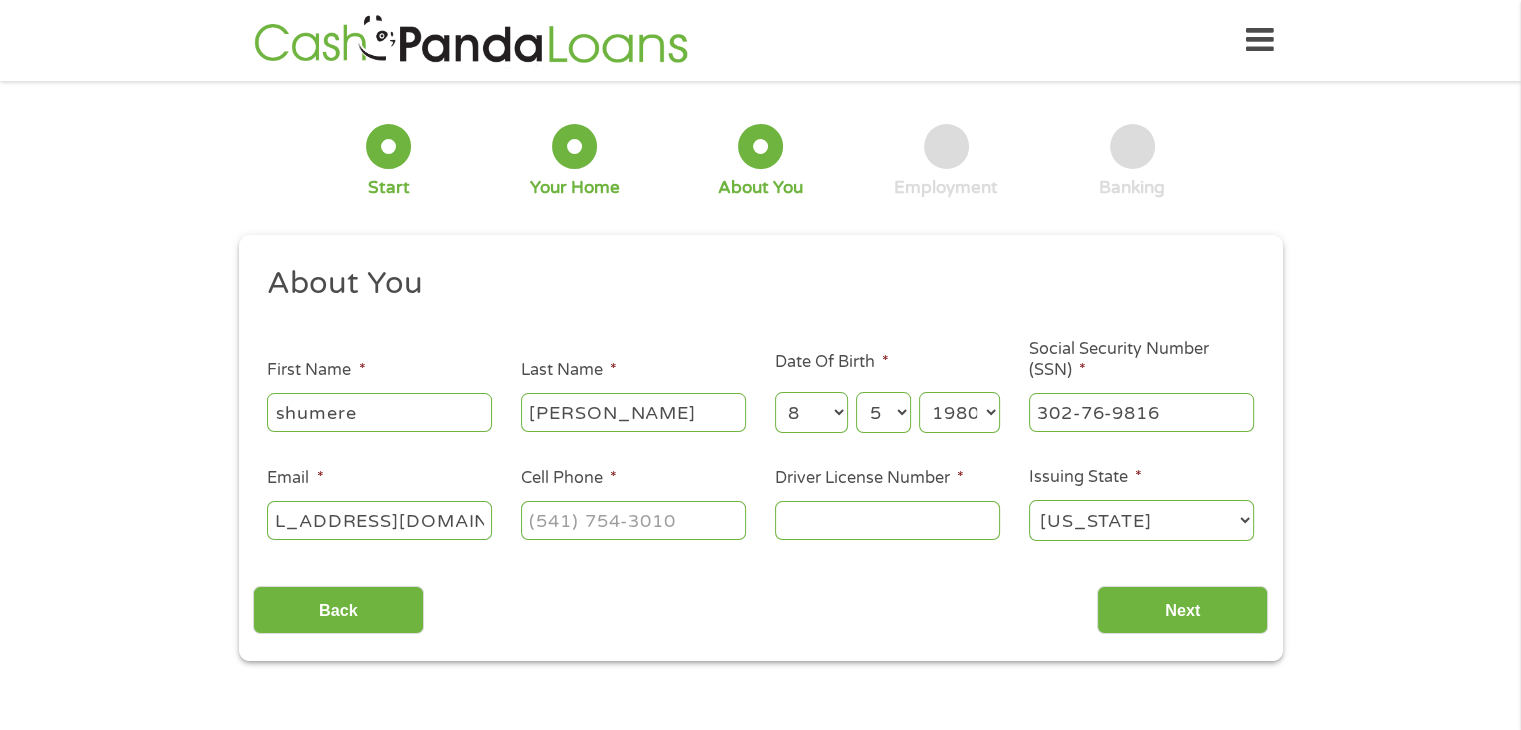type on "[EMAIL_ADDRESS][DOMAIN_NAME]" 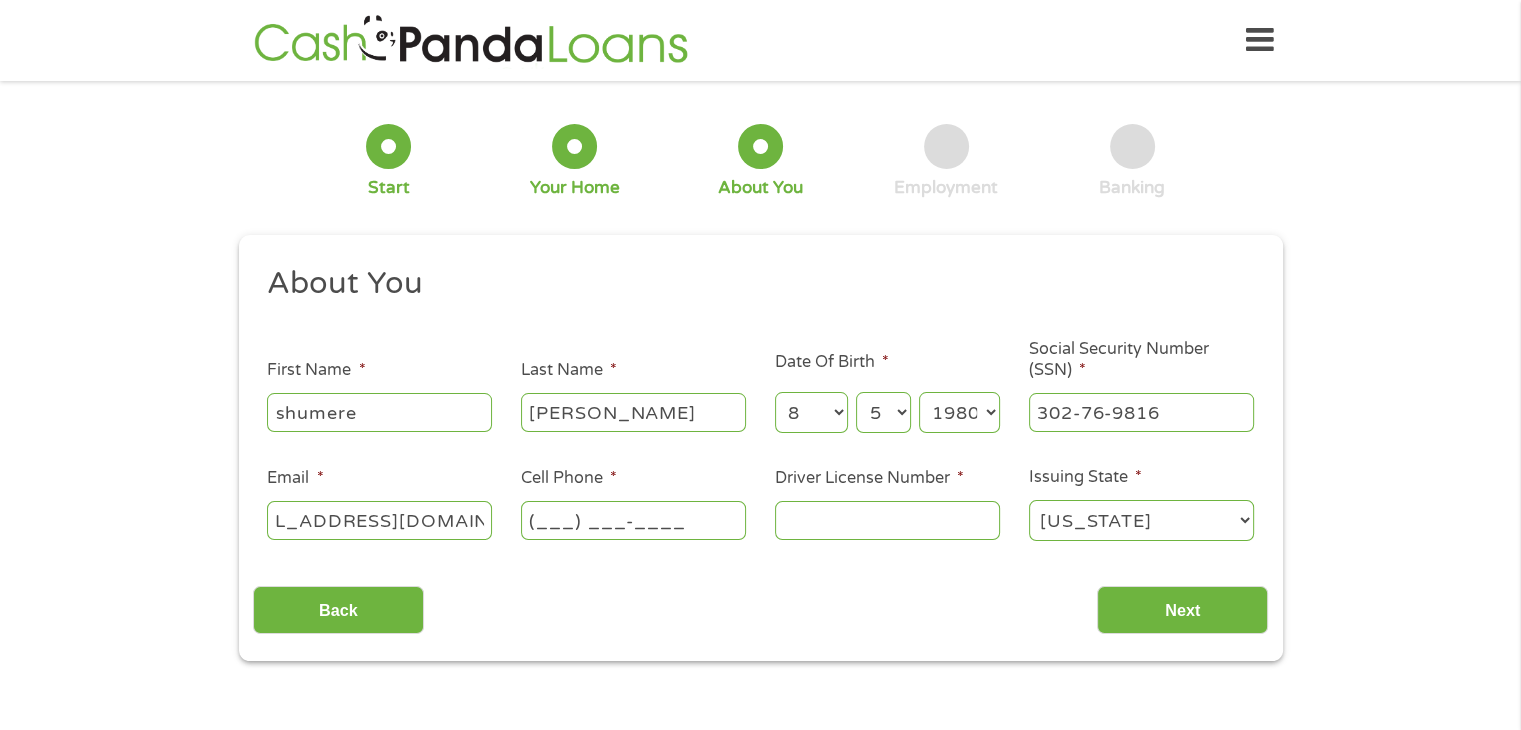 scroll, scrollTop: 0, scrollLeft: 0, axis: both 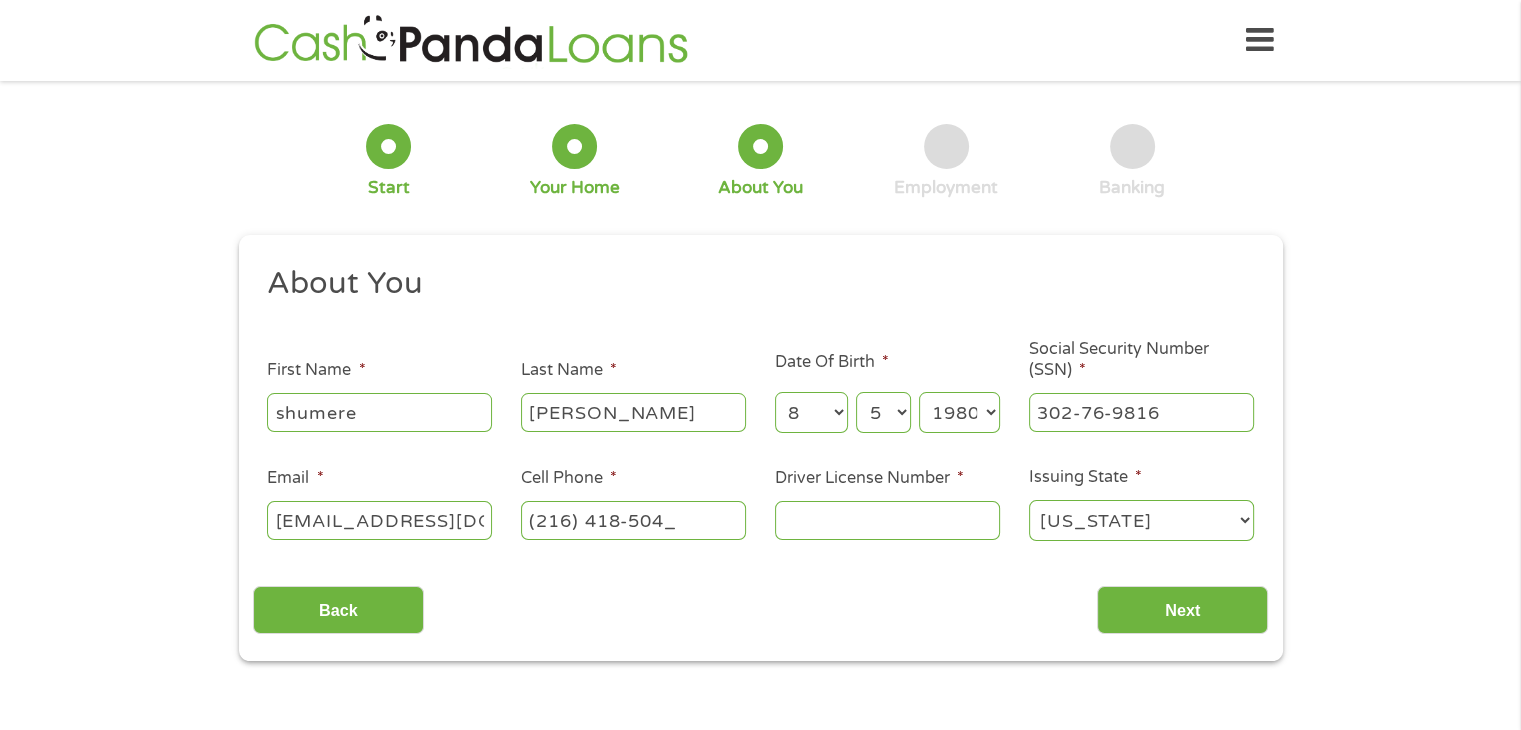 type on "[PHONE_NUMBER]" 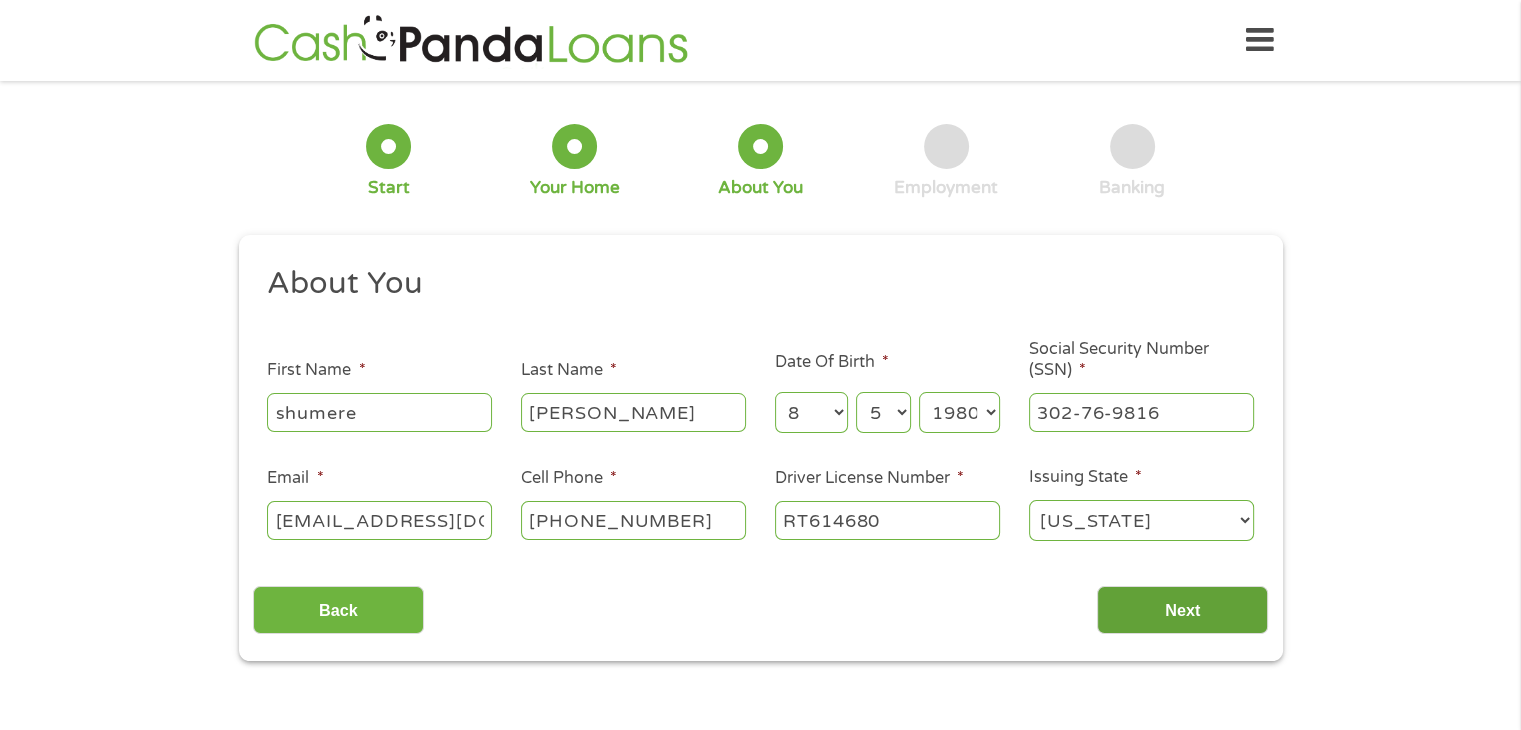 type on "RT614680" 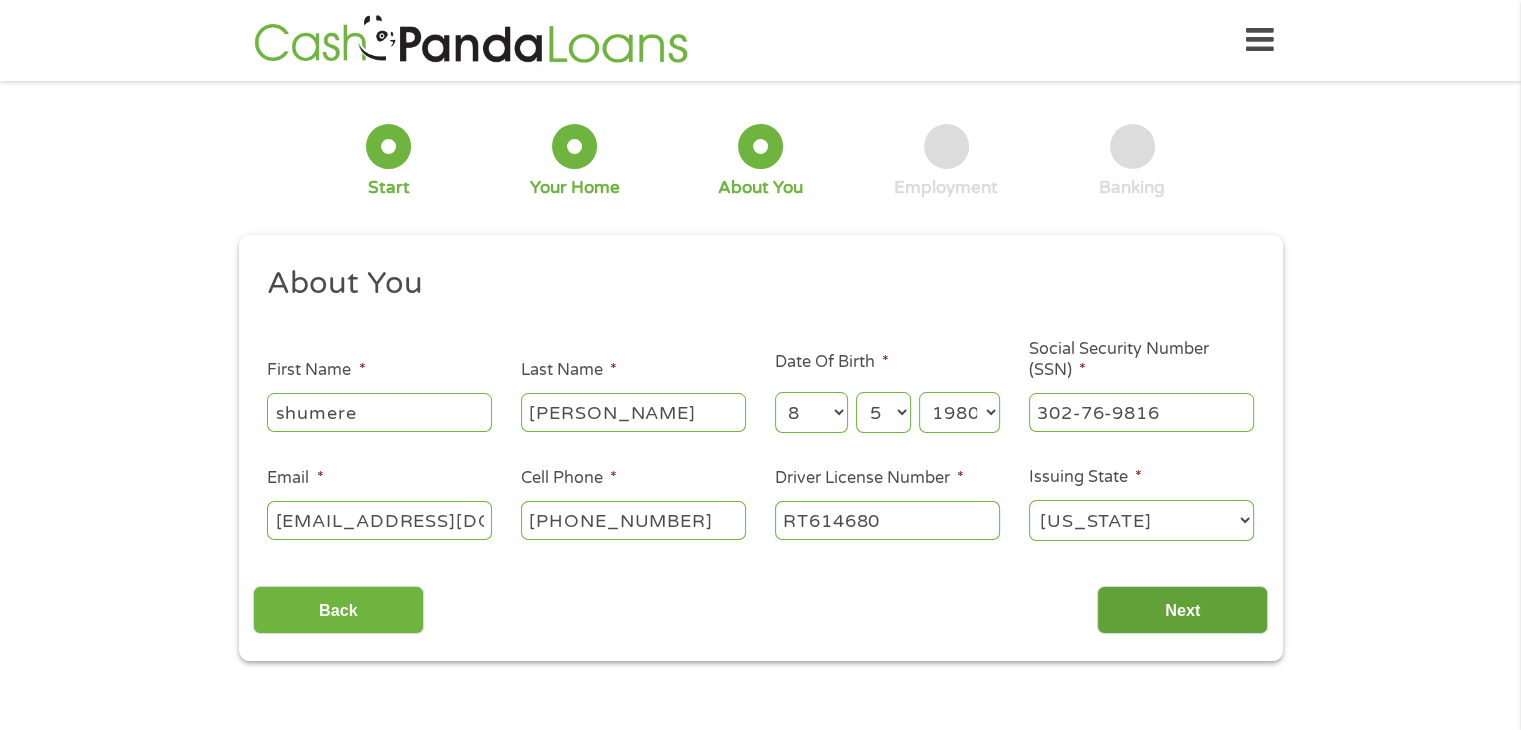 scroll, scrollTop: 8, scrollLeft: 8, axis: both 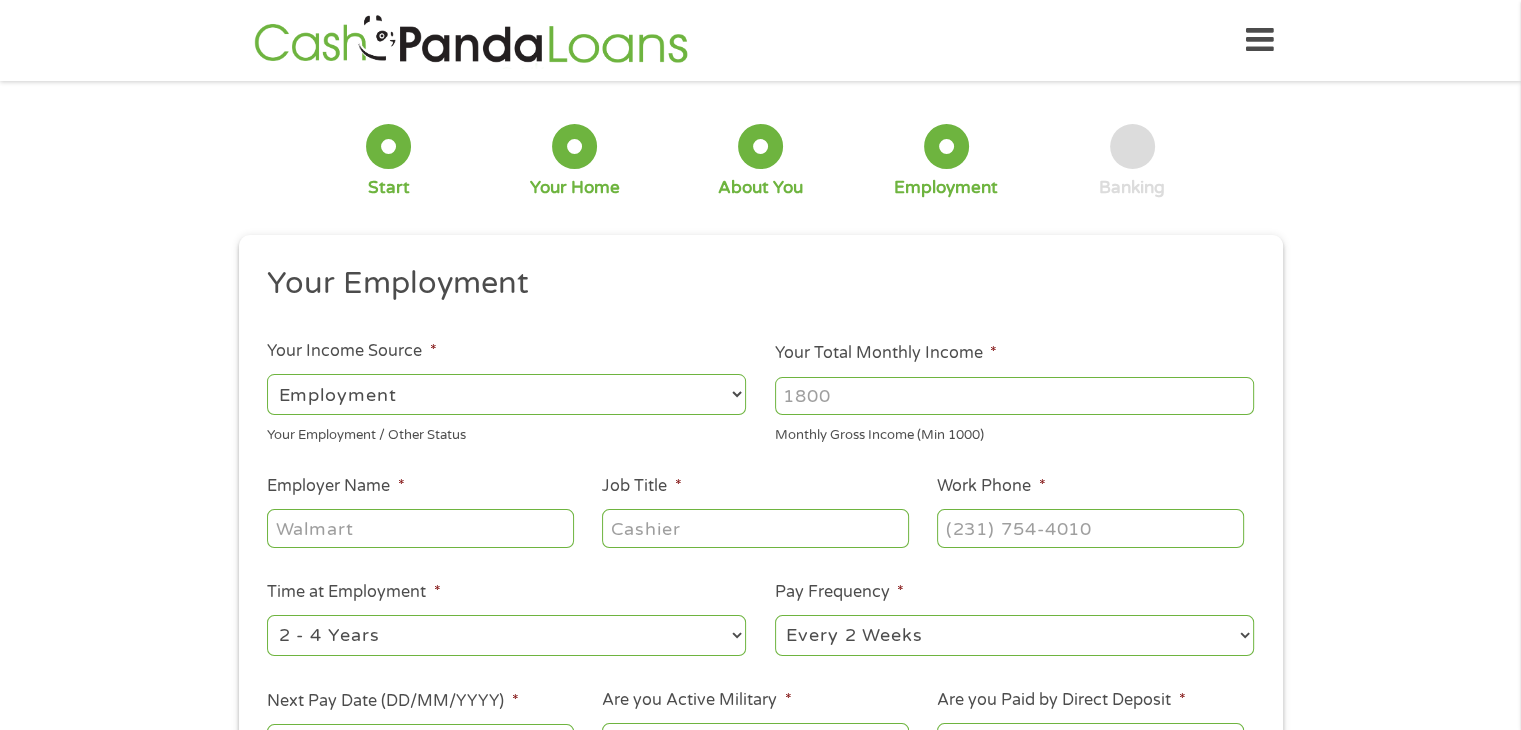 click on "Your Total Monthly Income *" at bounding box center [1014, 396] 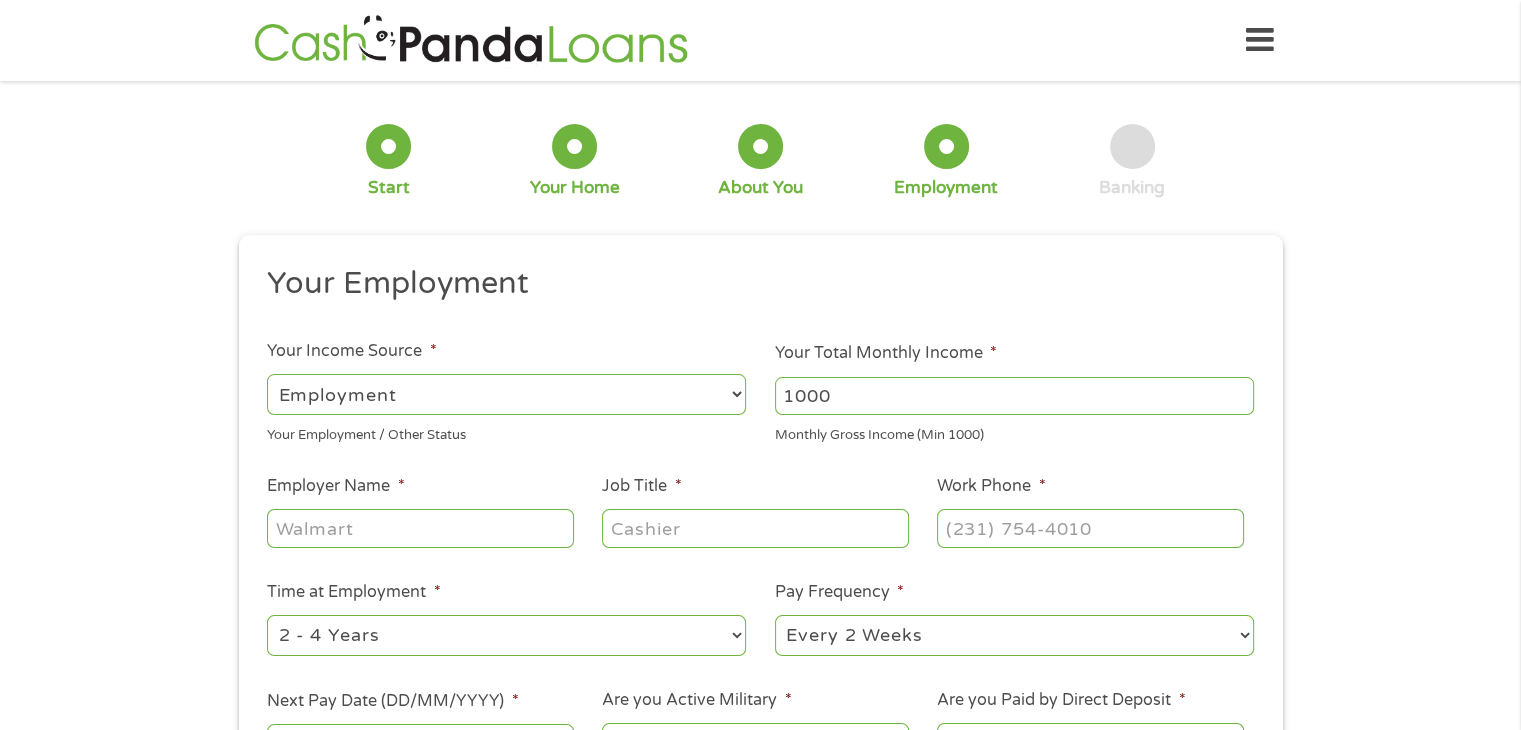 click on "1000" at bounding box center [1014, 396] 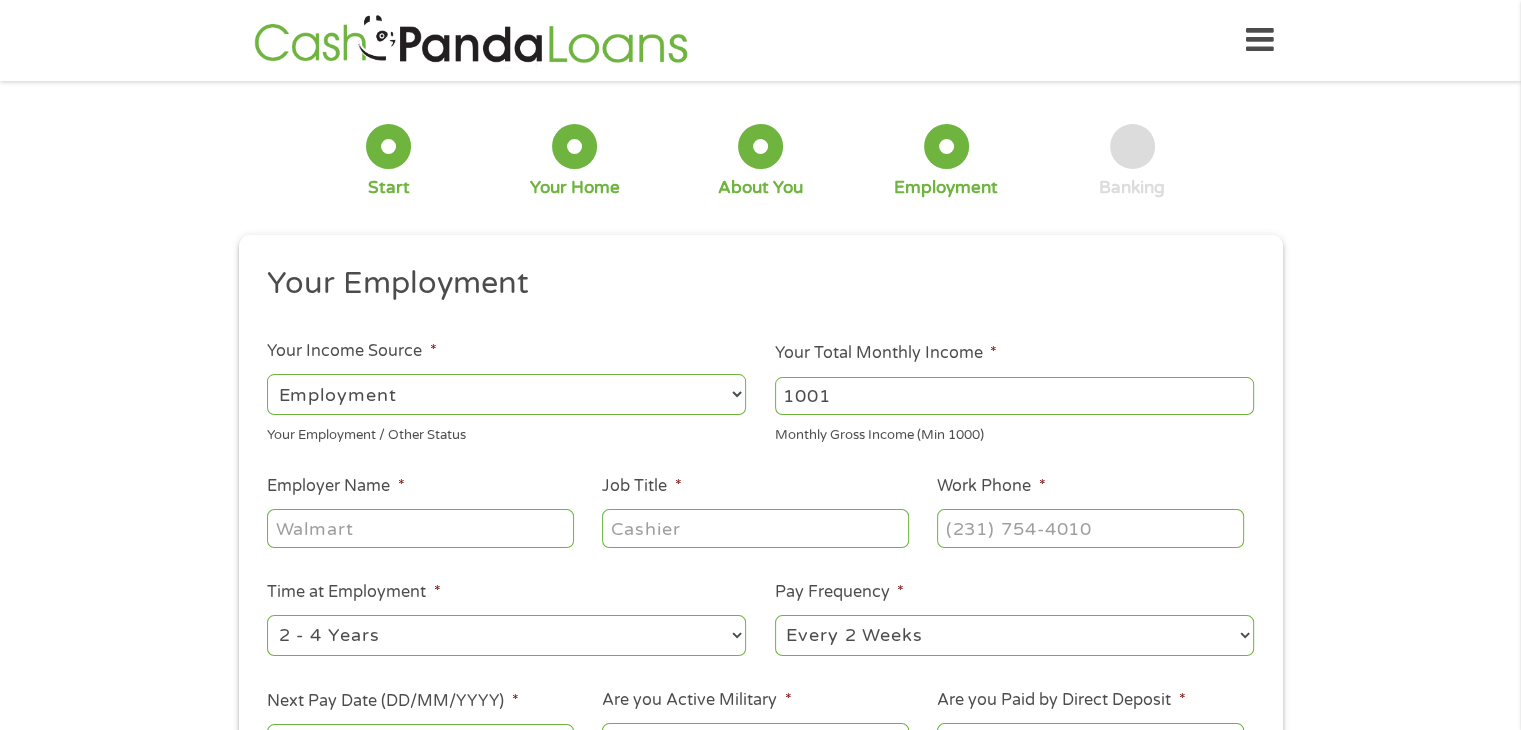 click on "1001" at bounding box center [1014, 396] 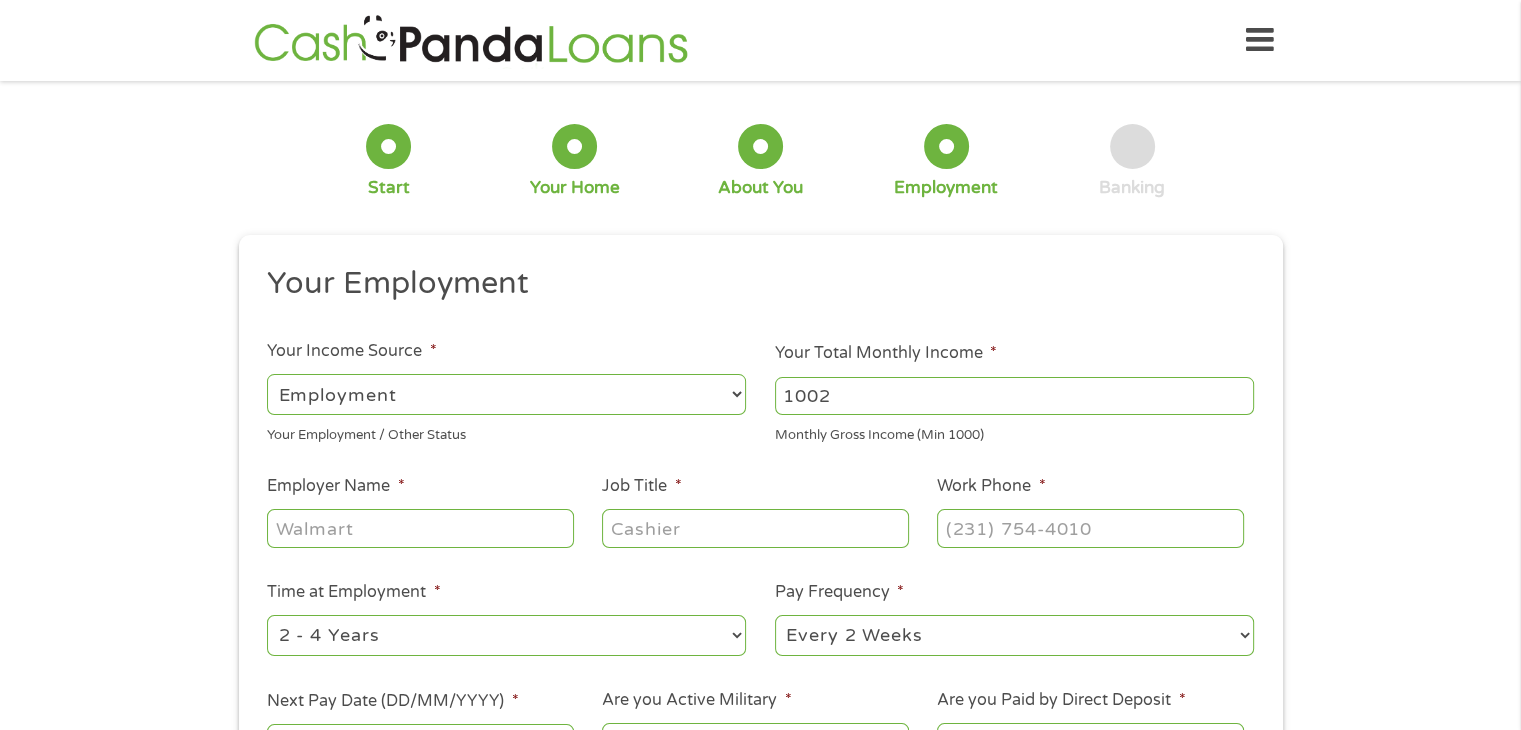 click on "1002" at bounding box center [1014, 396] 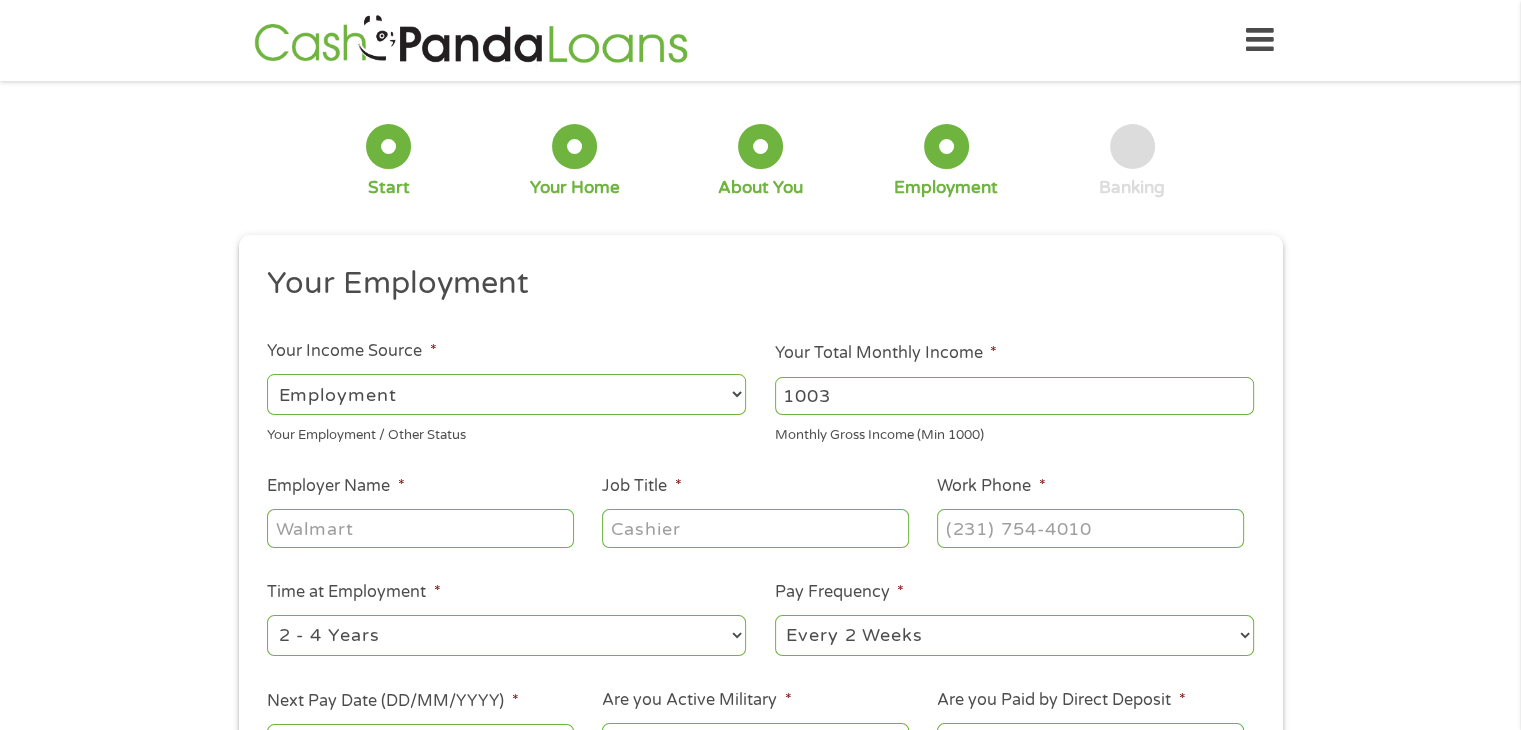 click on "1003" at bounding box center [1014, 396] 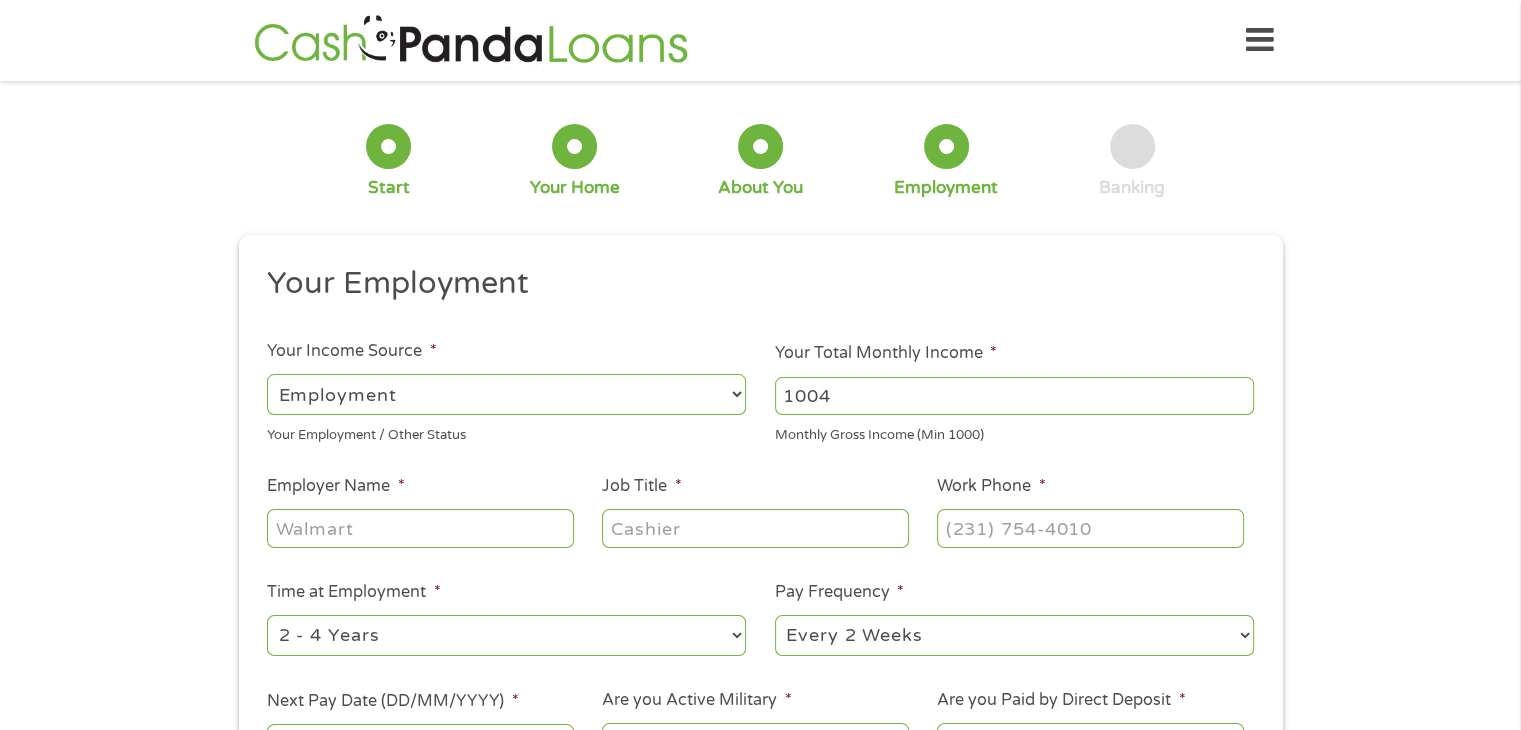click on "1004" at bounding box center [1014, 396] 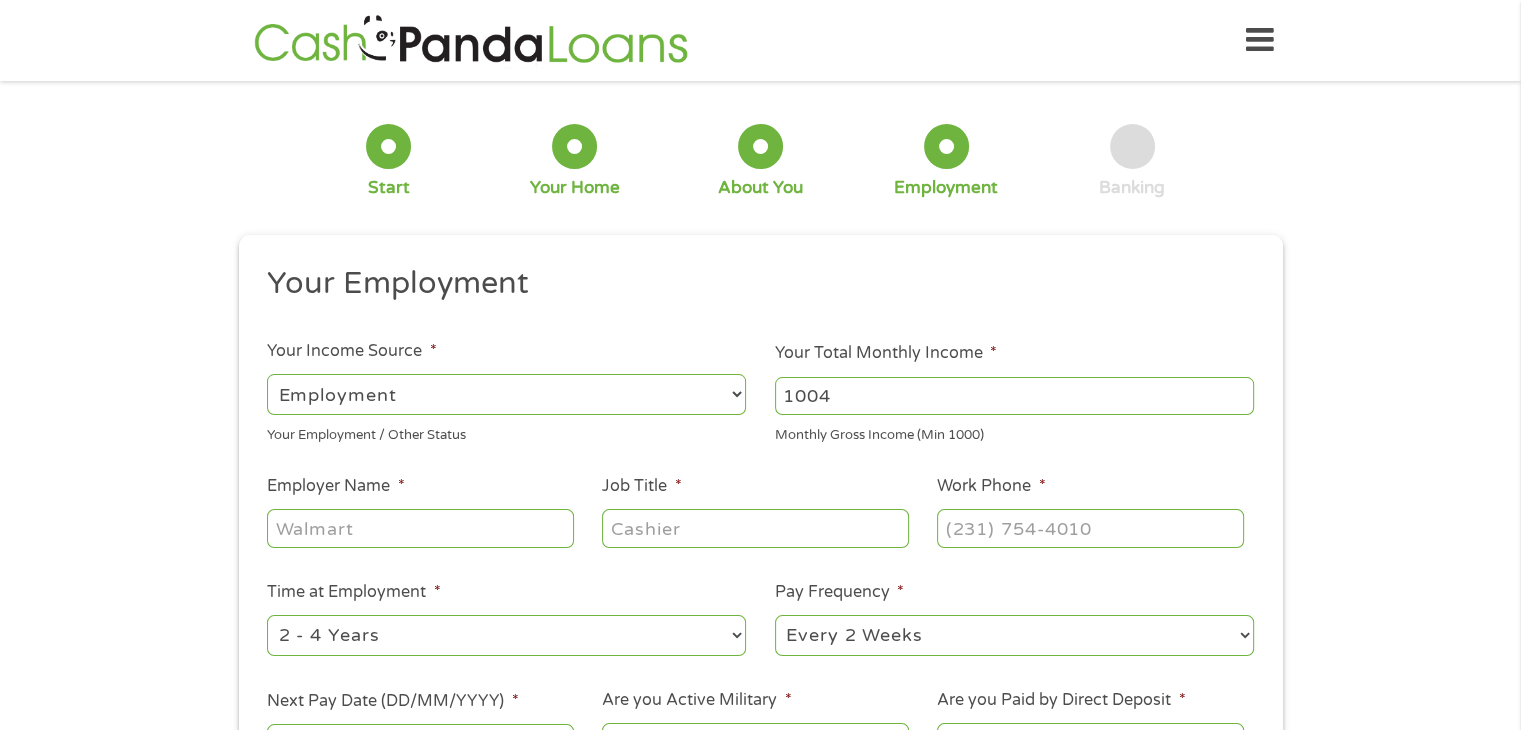 drag, startPoint x: 852, startPoint y: 393, endPoint x: 681, endPoint y: 385, distance: 171.18703 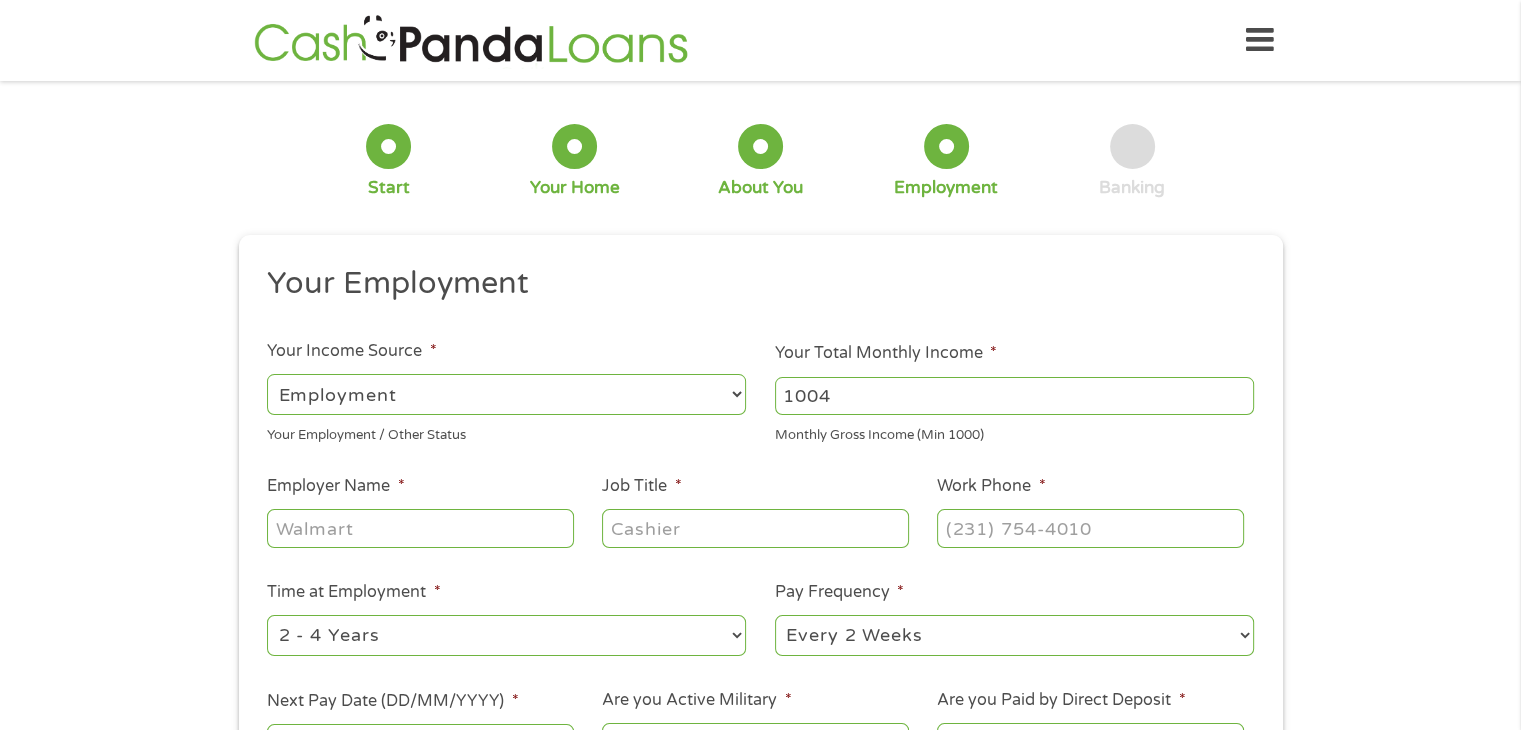 click on "Your Employment Your Income Source * --- Choose one --- Employment [DEMOGRAPHIC_DATA] Benefits Your Employment / Other Status Your Total Monthly Income * 1004 Monthly Gross Income (Min 1000) This field is hidden when viewing the form Other Income * 0 Pension, Spouse & any Other Income Employer Name * Job Title * Work Phone * Time at Employment * --- Choose one --- 1 Year or less 1 - 2 Years 2 - 4 Years Over 4 Years Pay Frequency * --- Choose one --- Every 2 Weeks Every Week Monthly Semi-Monthly Next Pay Date (DD/MM/YYYY) * Are you Active Military * No Yes Are you Paid by Direct Deposit * Yes No" at bounding box center (760, 523) 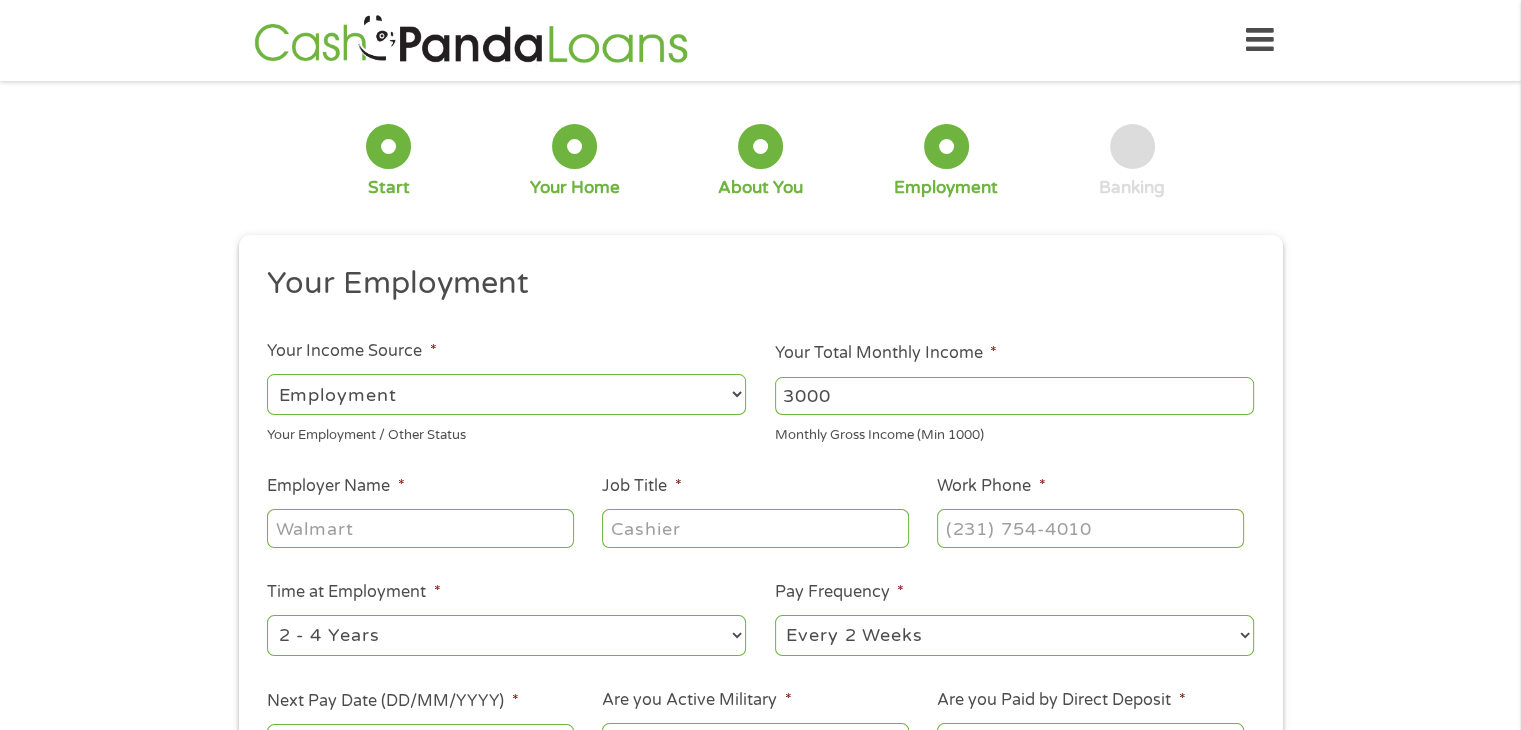 type on "3000" 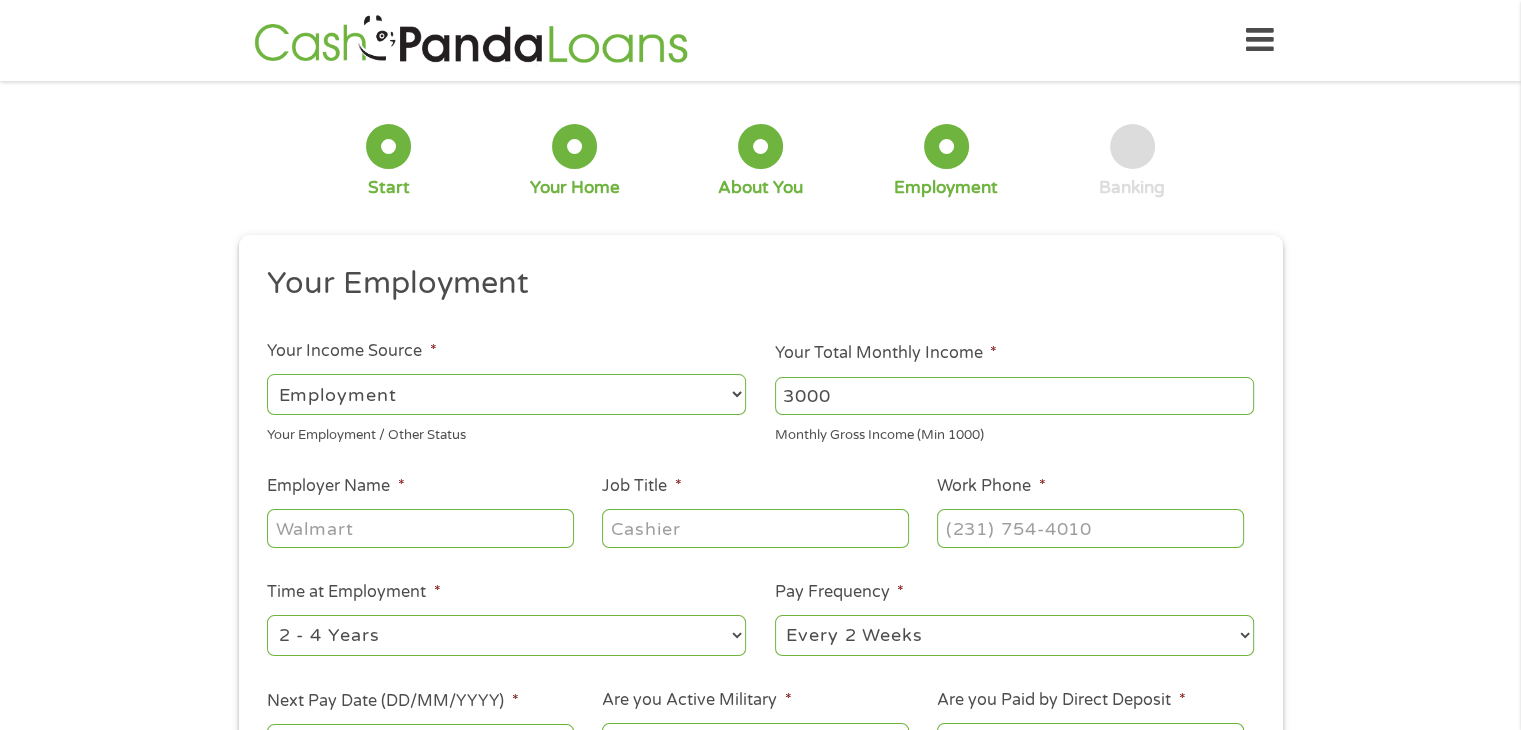 click on "Employer Name *" at bounding box center [420, 528] 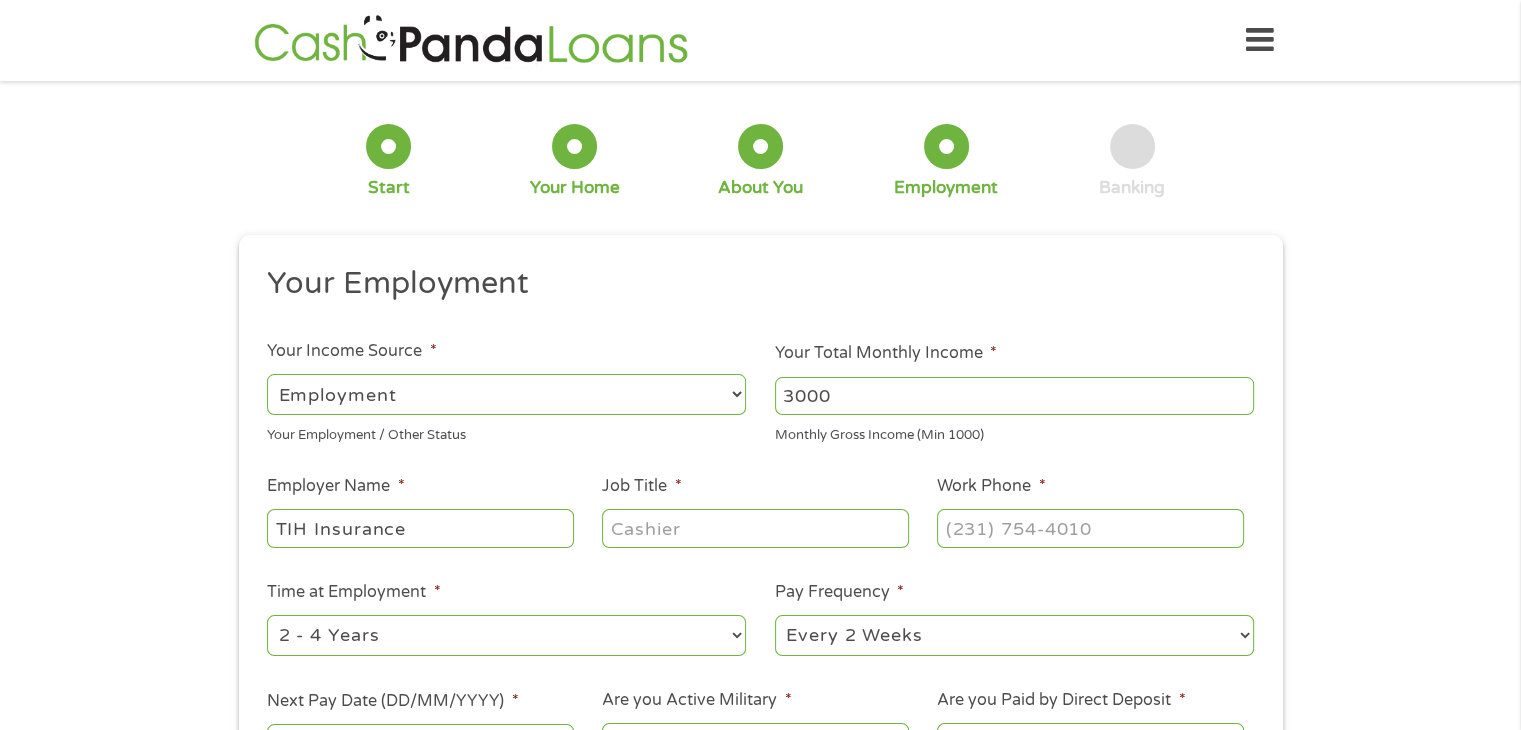 type on "TIH Insurance" 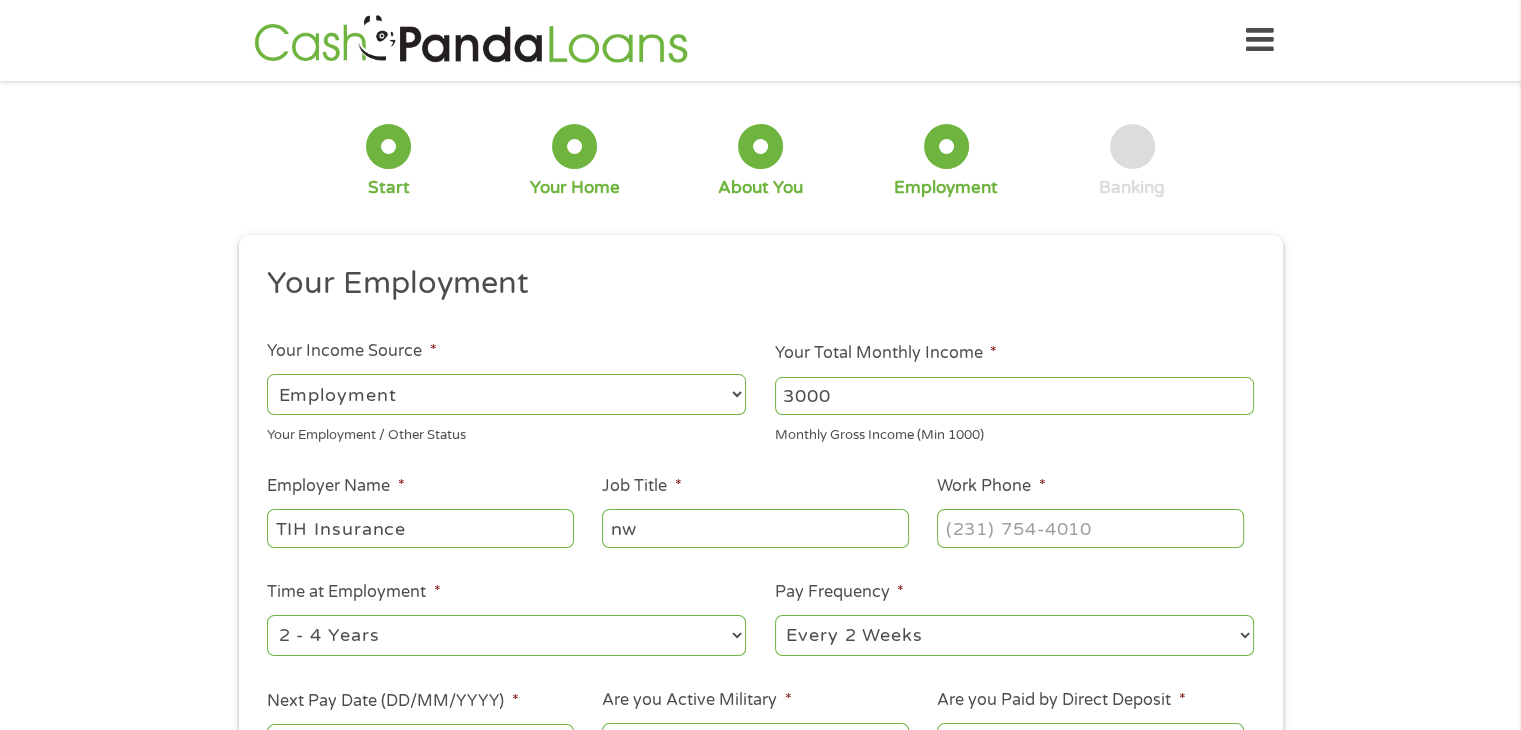 type on "n" 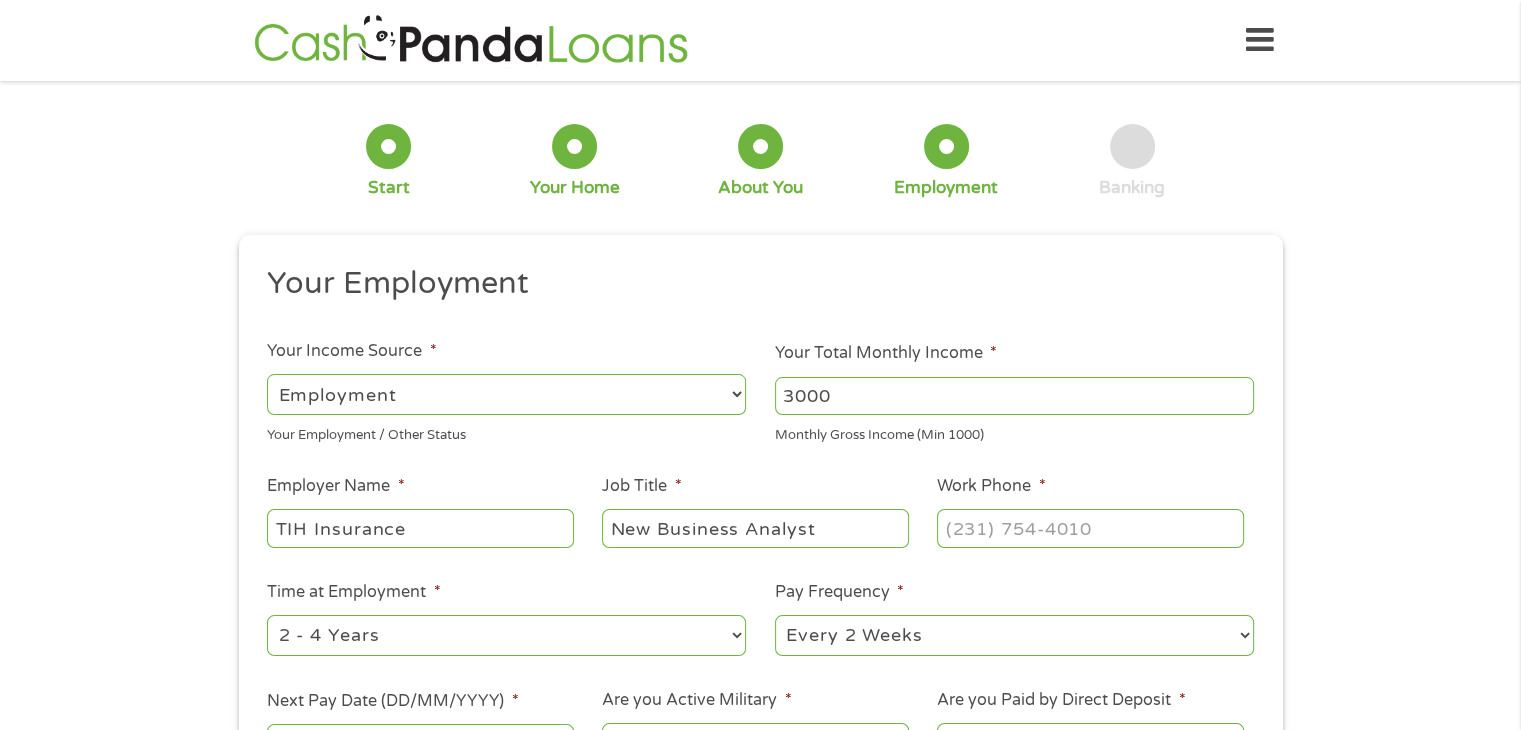 type on "New Business Analyst" 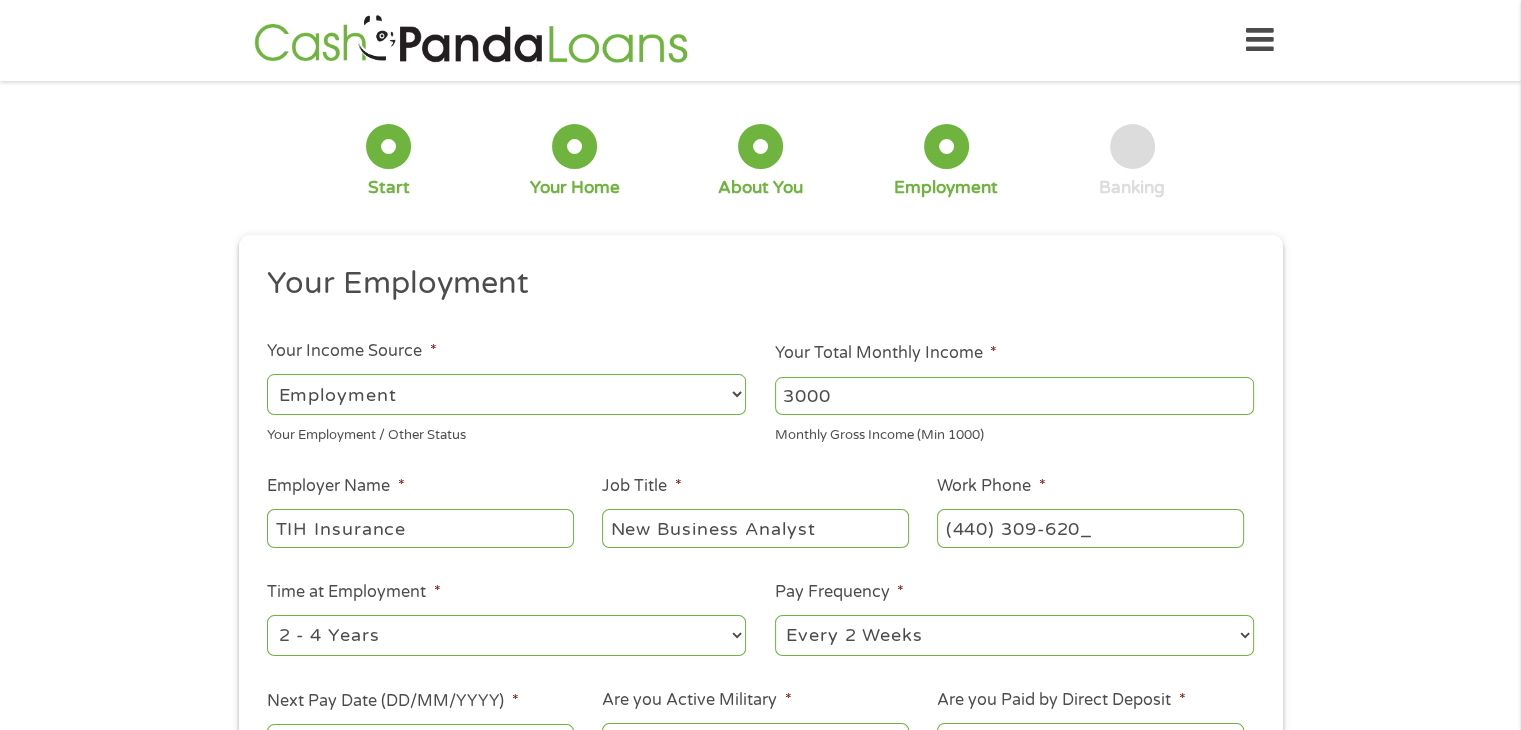 type on "[PHONE_NUMBER]" 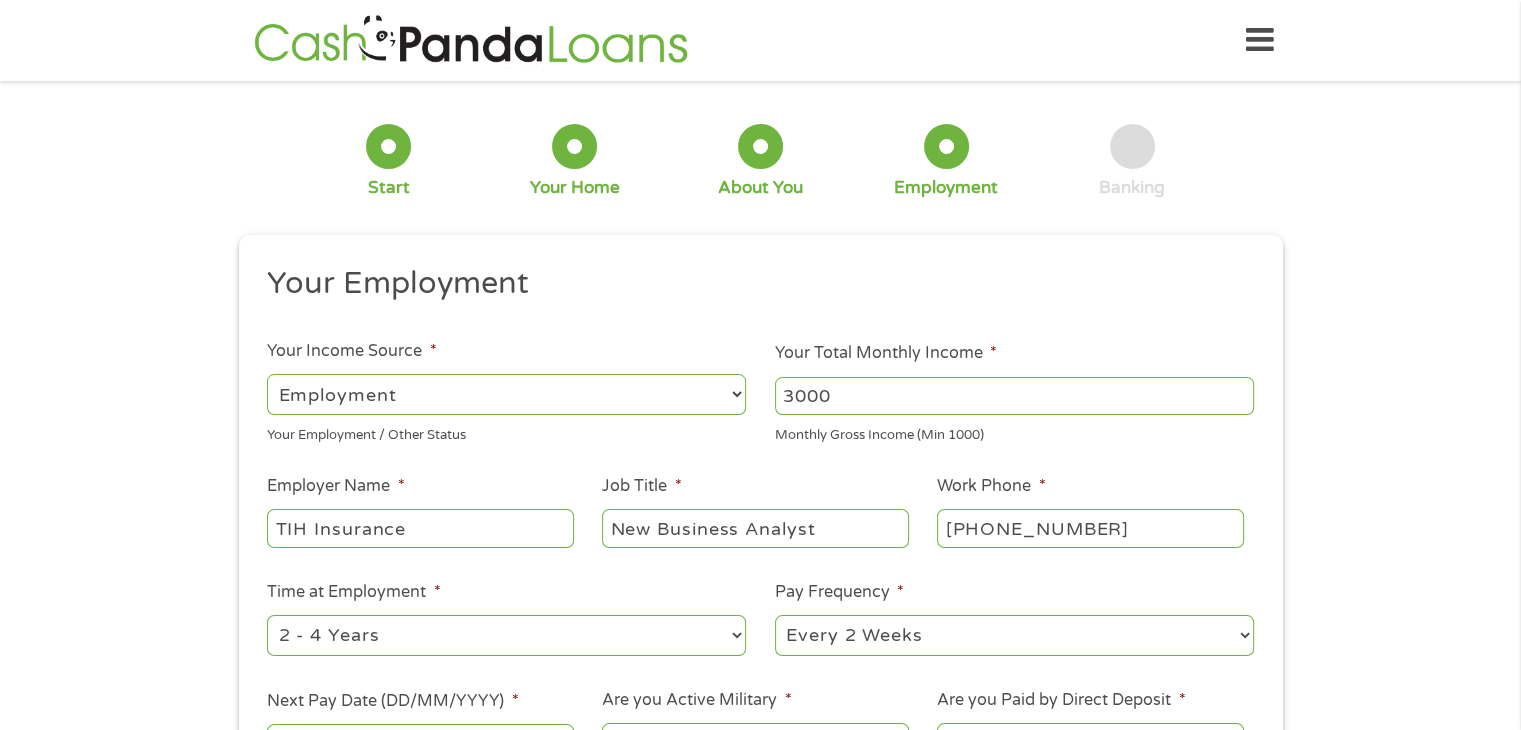 click on "--- Choose one --- Every 2 Weeks Every Week Monthly Semi-Monthly" at bounding box center (1014, 635) 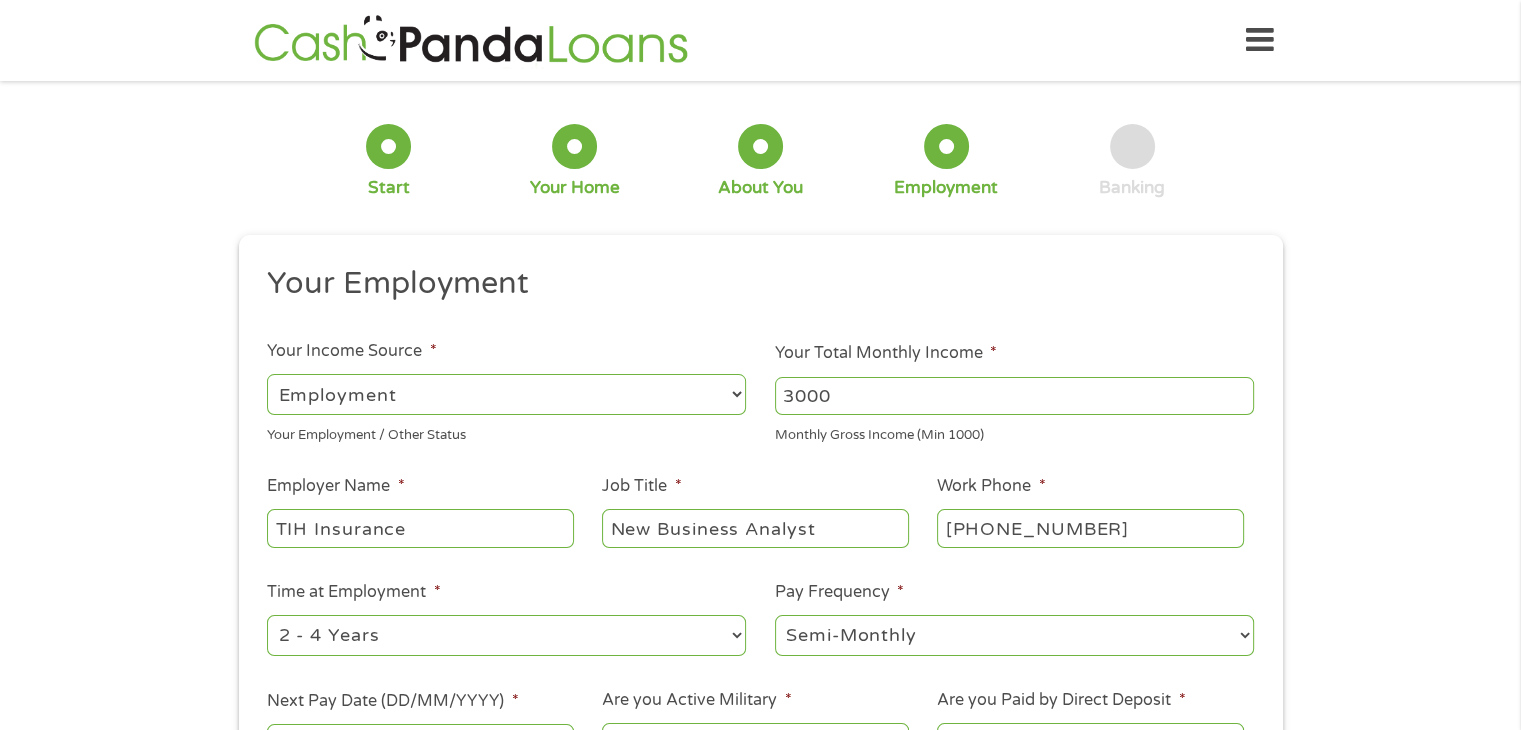 click on "--- Choose one --- Every 2 Weeks Every Week Monthly Semi-Monthly" at bounding box center (1014, 635) 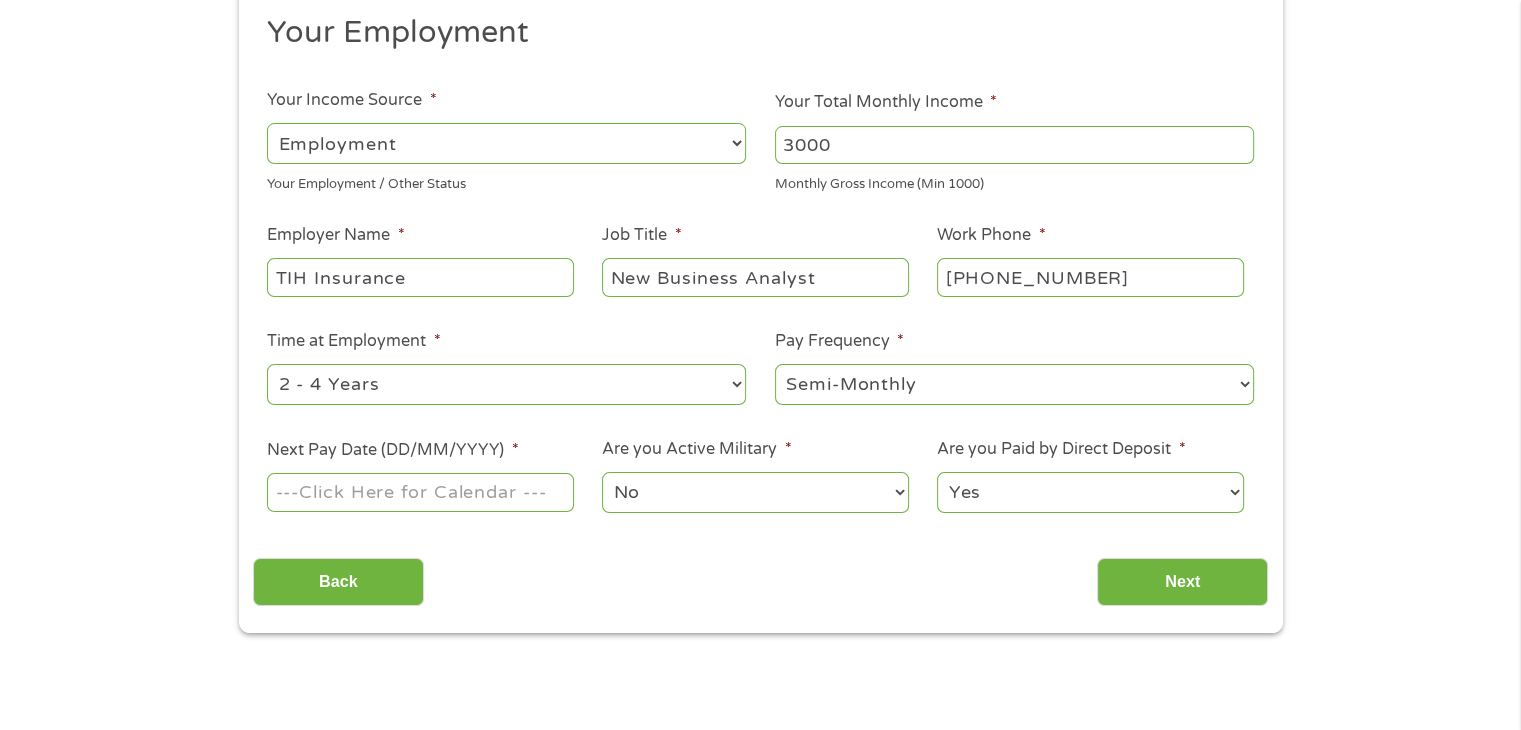 scroll, scrollTop: 400, scrollLeft: 0, axis: vertical 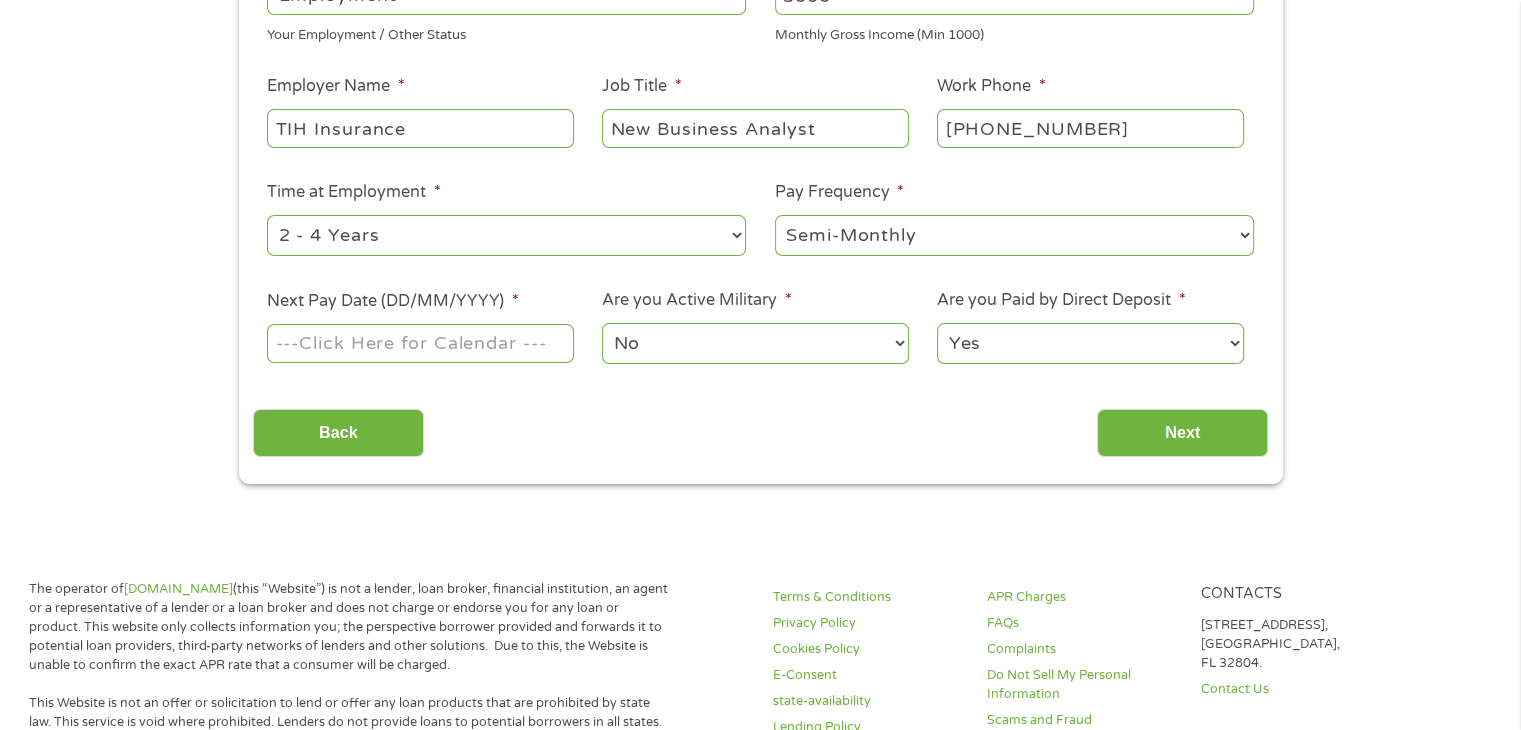 click on "Home   Get Loan Offer   How it works   FAQs   Blog   Cash Loans   Quick Loans   Online Loans   Payday Loans   Cash Advances   Préstamos   Paycheck Loans Near Me   Artificial Intelligence Loans   Contact Us                     1         Start   2         Your Home   3         About You   4         Employment   5         Banking   6
This field is hidden when viewing the form gclid EAIaIQobChMIofiys4K1jgMV-zYIBR3_1Bt1EAAYAyAAEgKIRfD_BwE This field is hidden when viewing the form Referrer [URL][DOMAIN_NAME] This field is hidden when viewing the form Source adwords Campaign 22549846227 Medium" at bounding box center [760, 784] 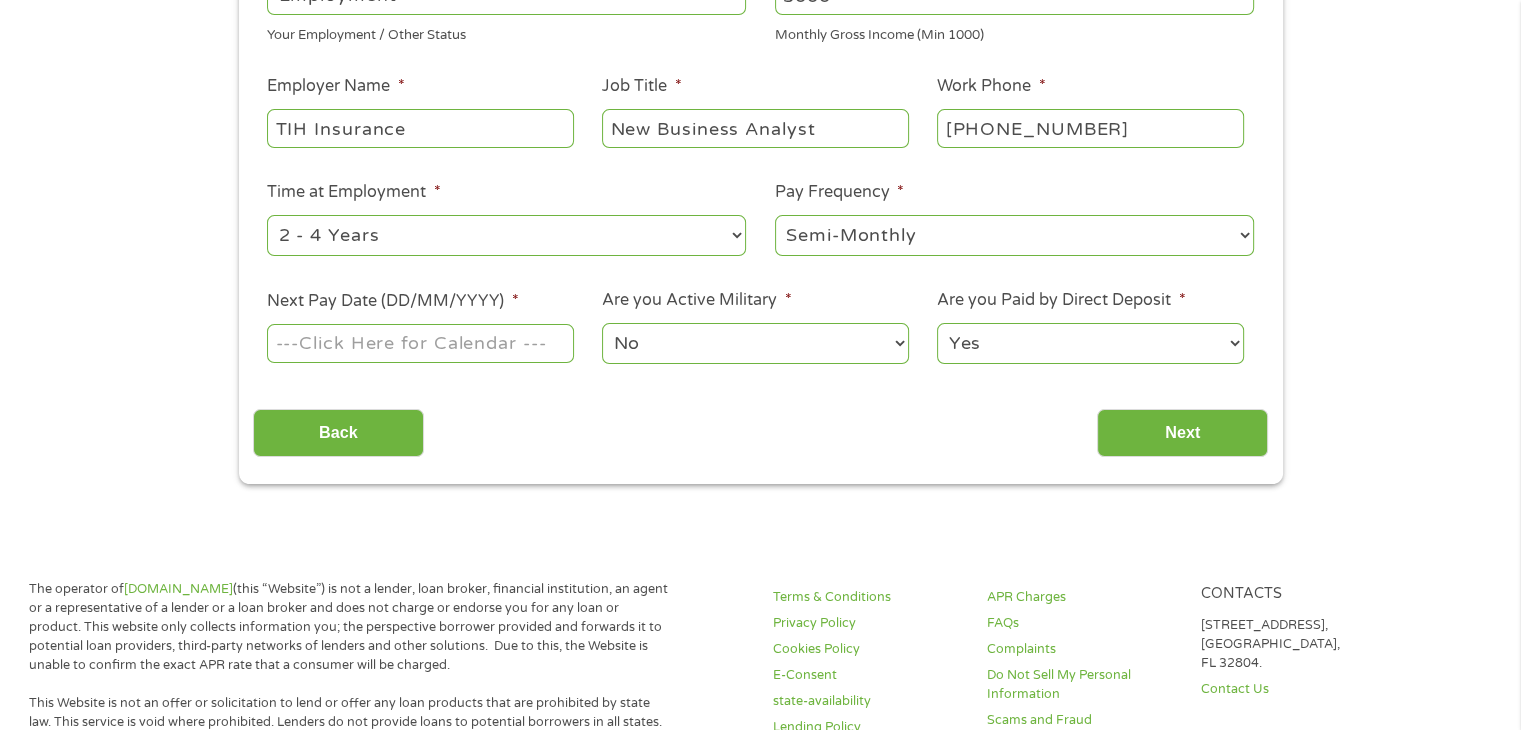 click on "Next Pay Date (DD/MM/YYYY) *" at bounding box center [420, 343] 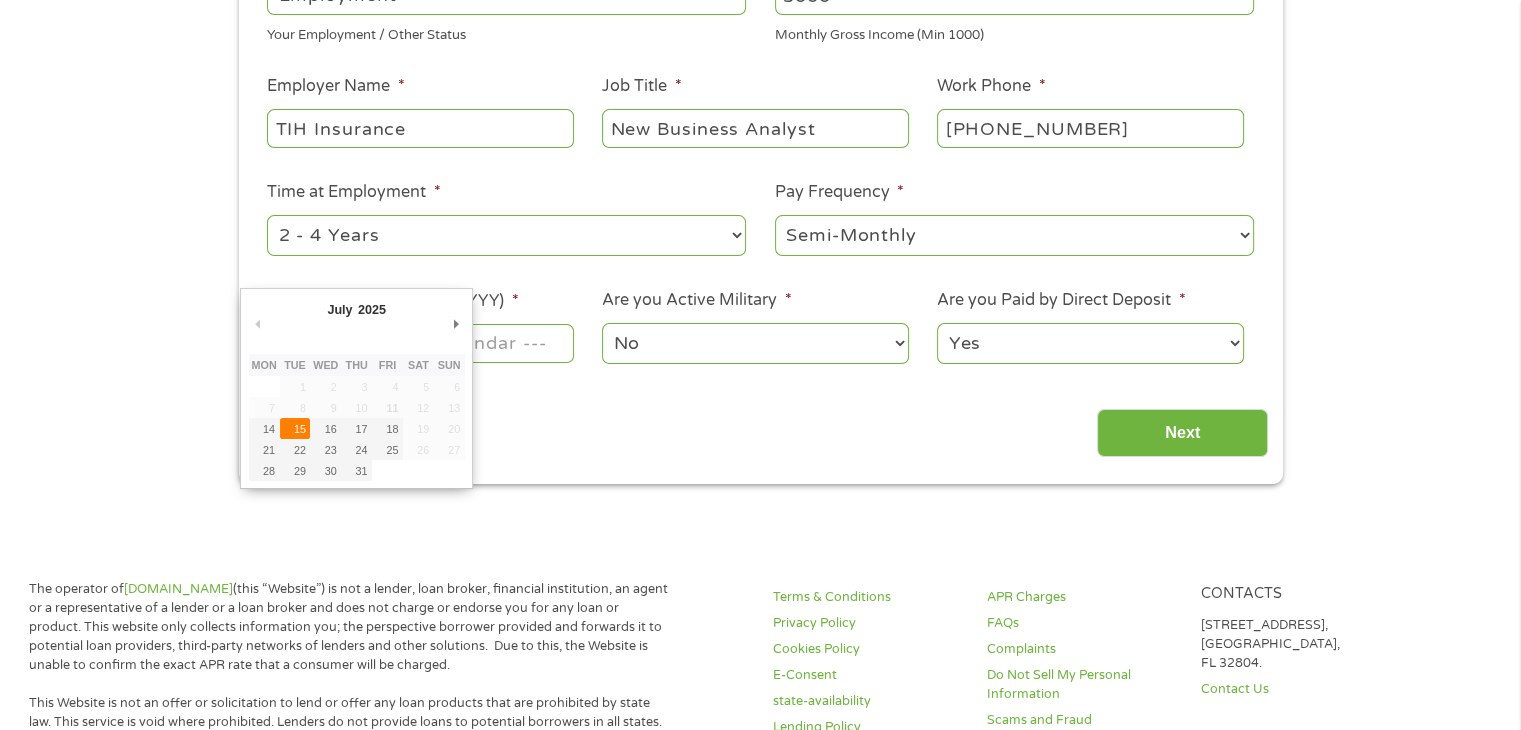 type on "[DATE]" 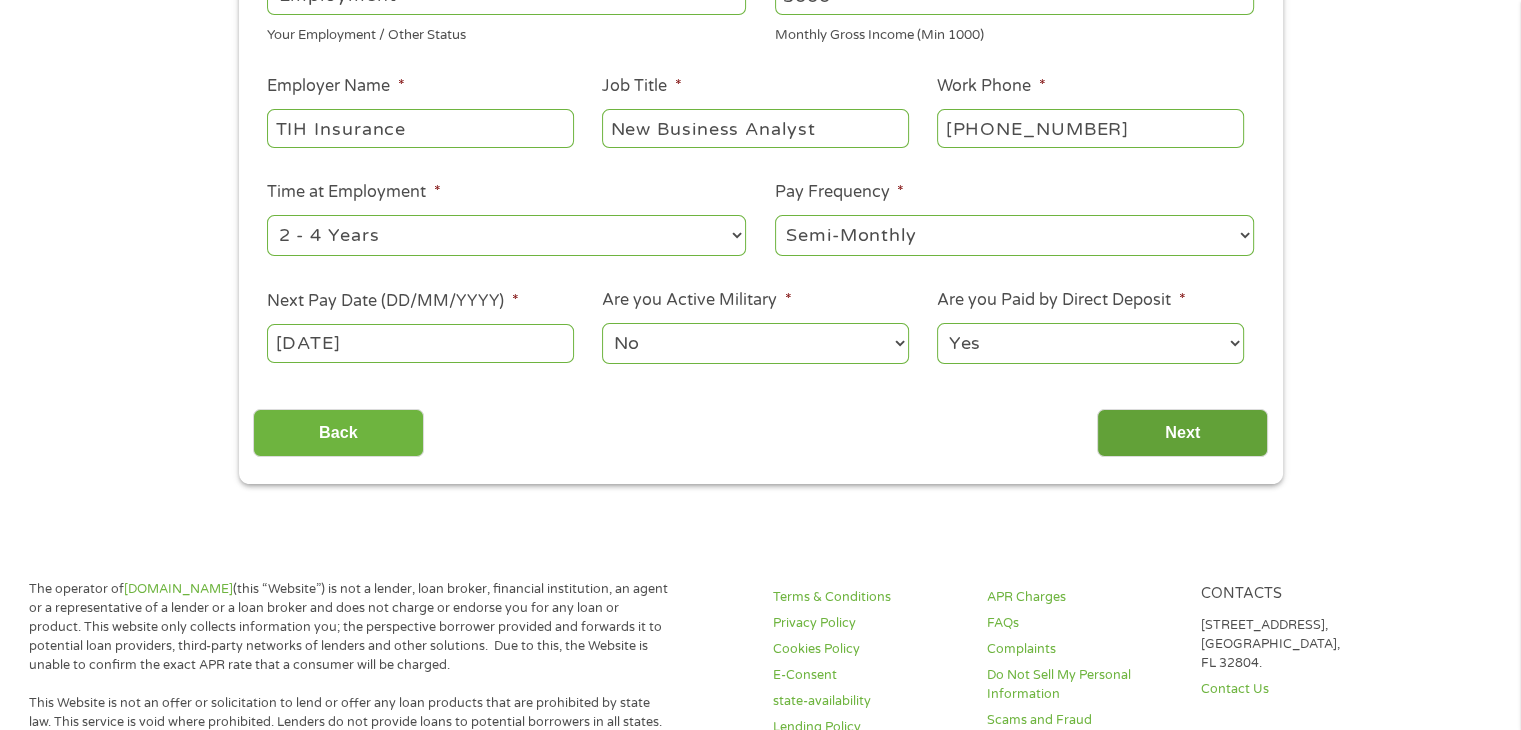 click on "Next" at bounding box center (1182, 433) 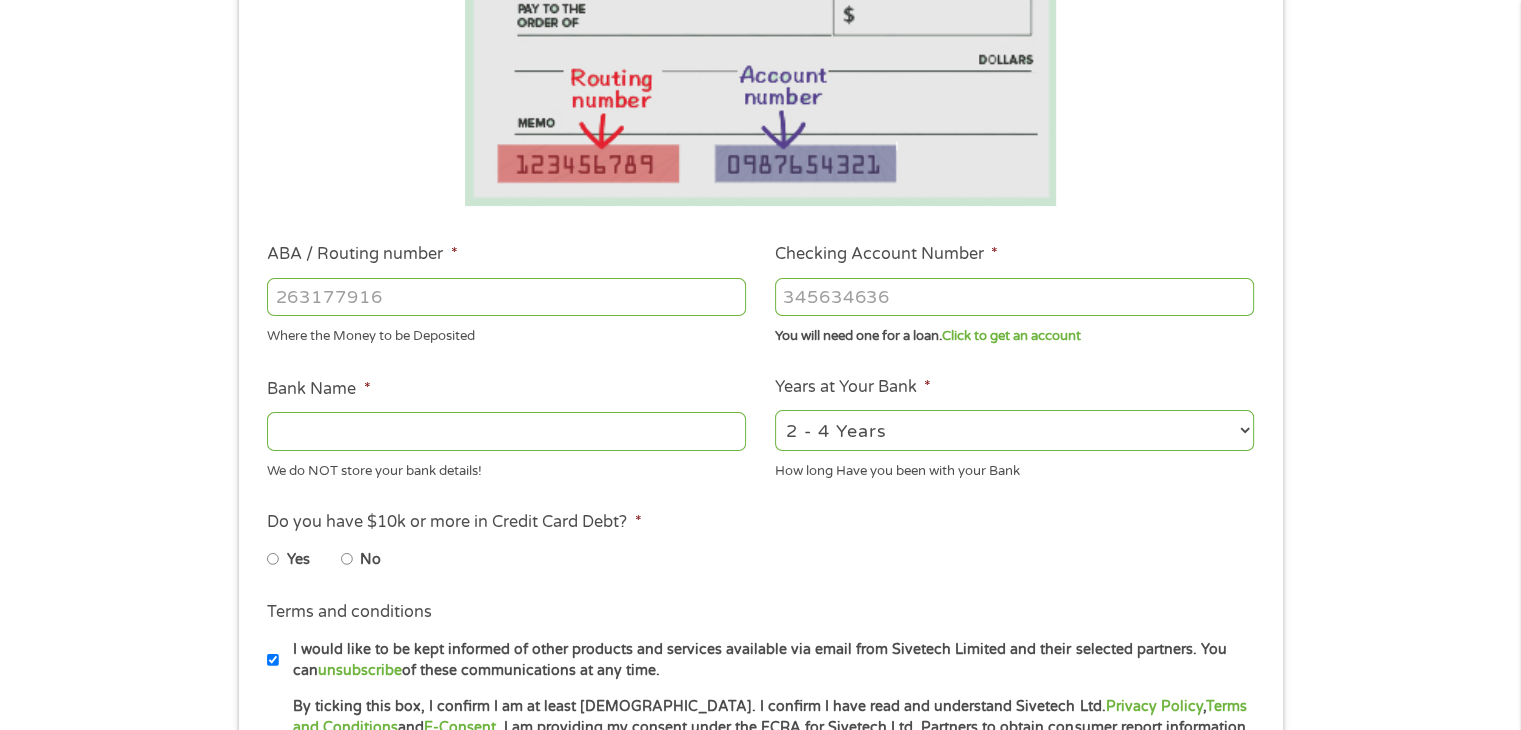 scroll, scrollTop: 8, scrollLeft: 8, axis: both 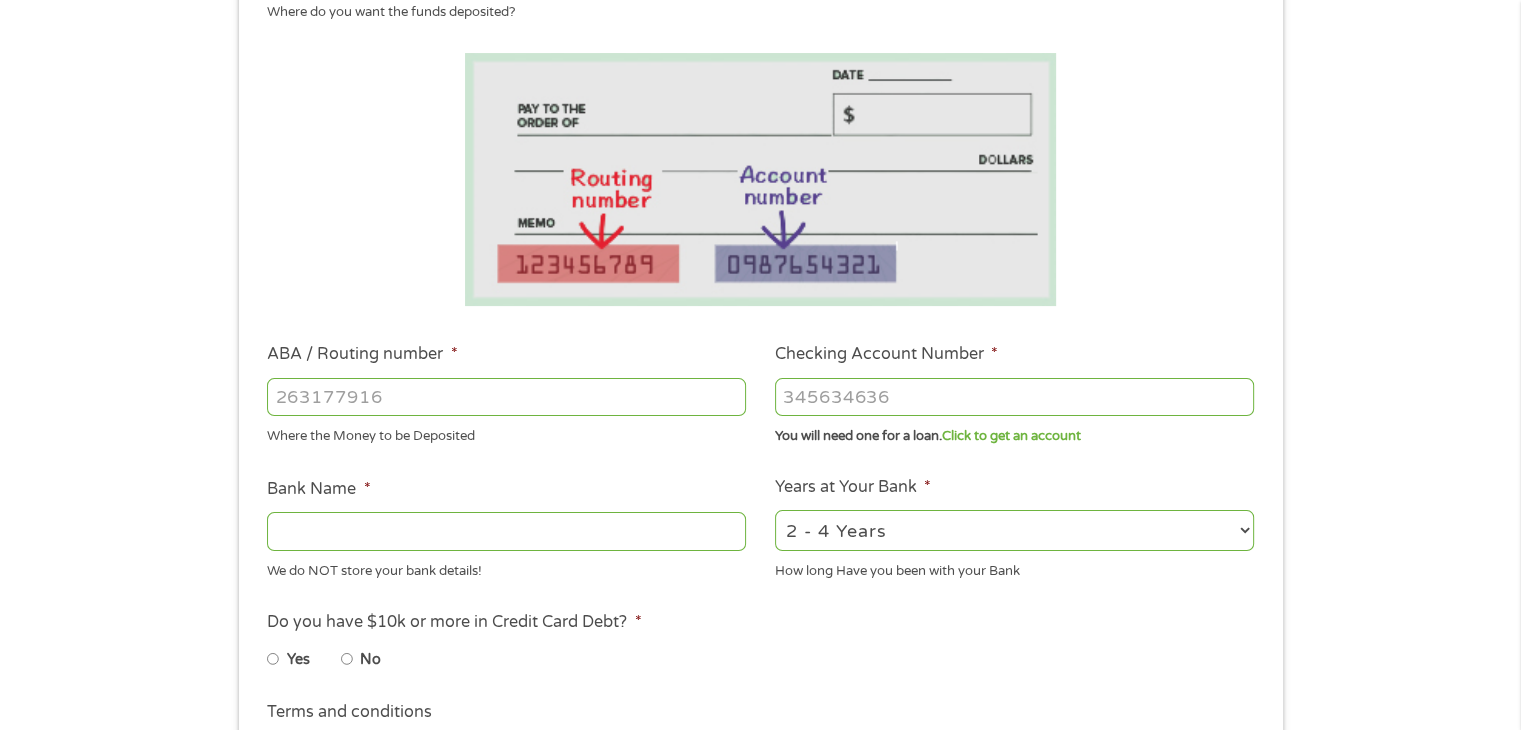 click on "ABA / Routing number *" at bounding box center (506, 397) 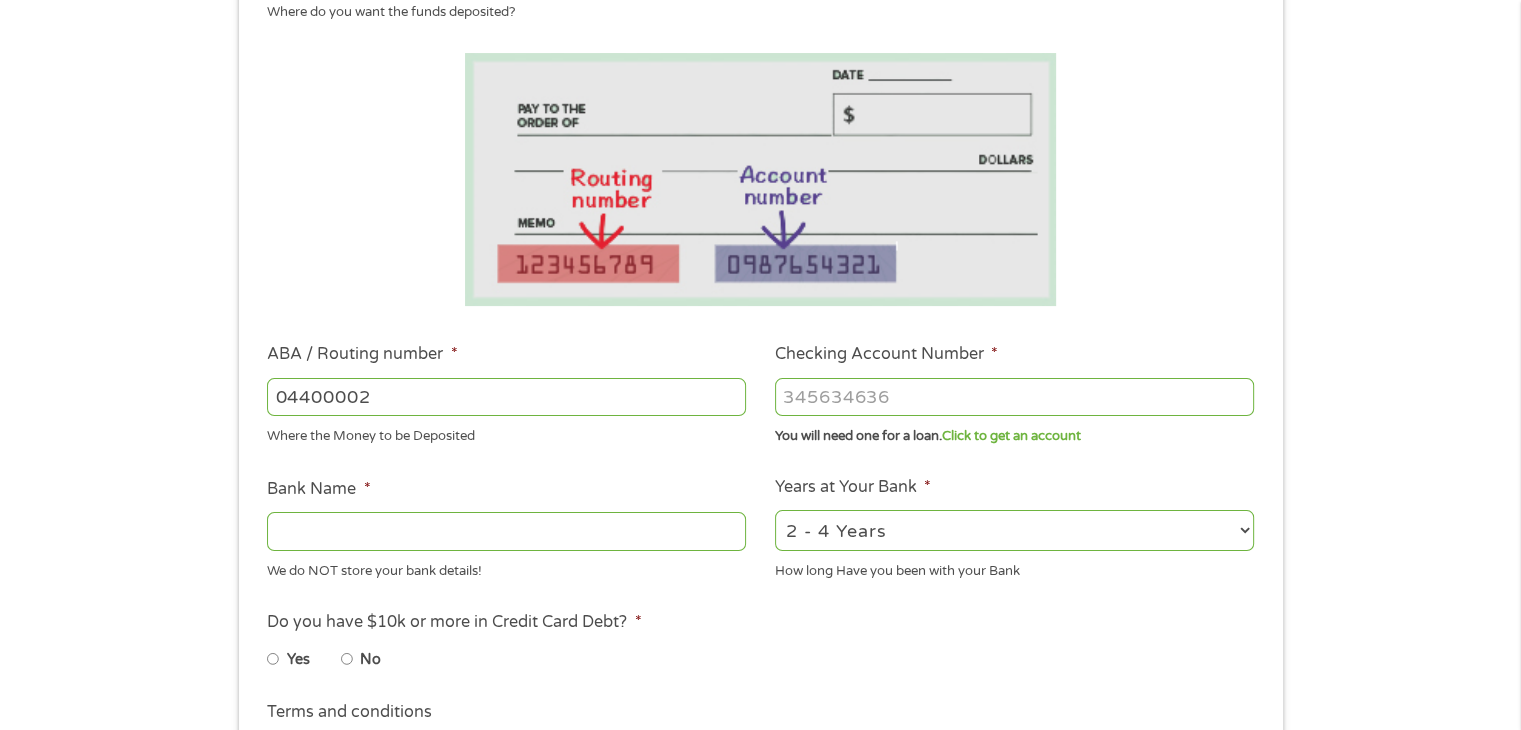 type on "044000024" 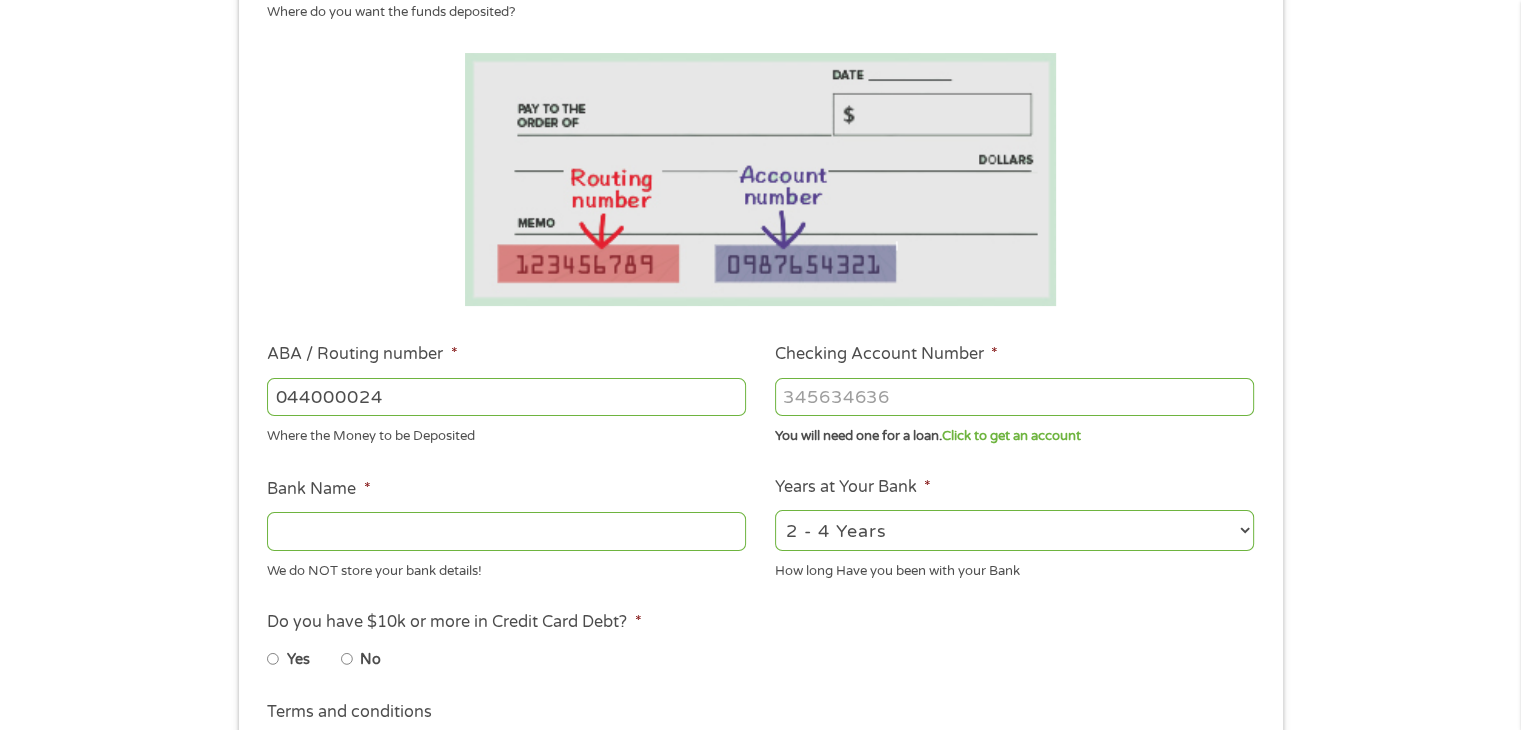type on "HUNTINGTON NATIONAL BANK" 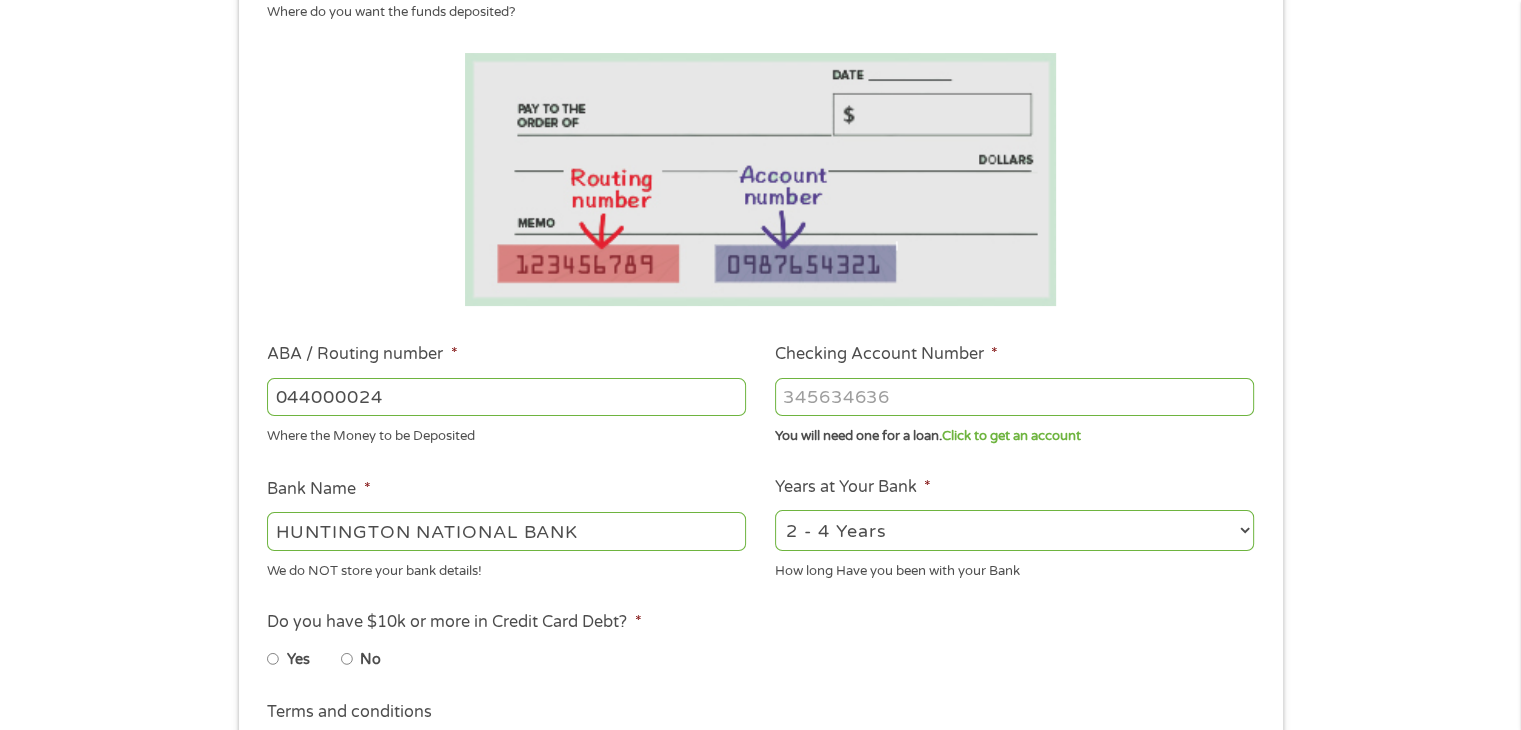 type on "044000024" 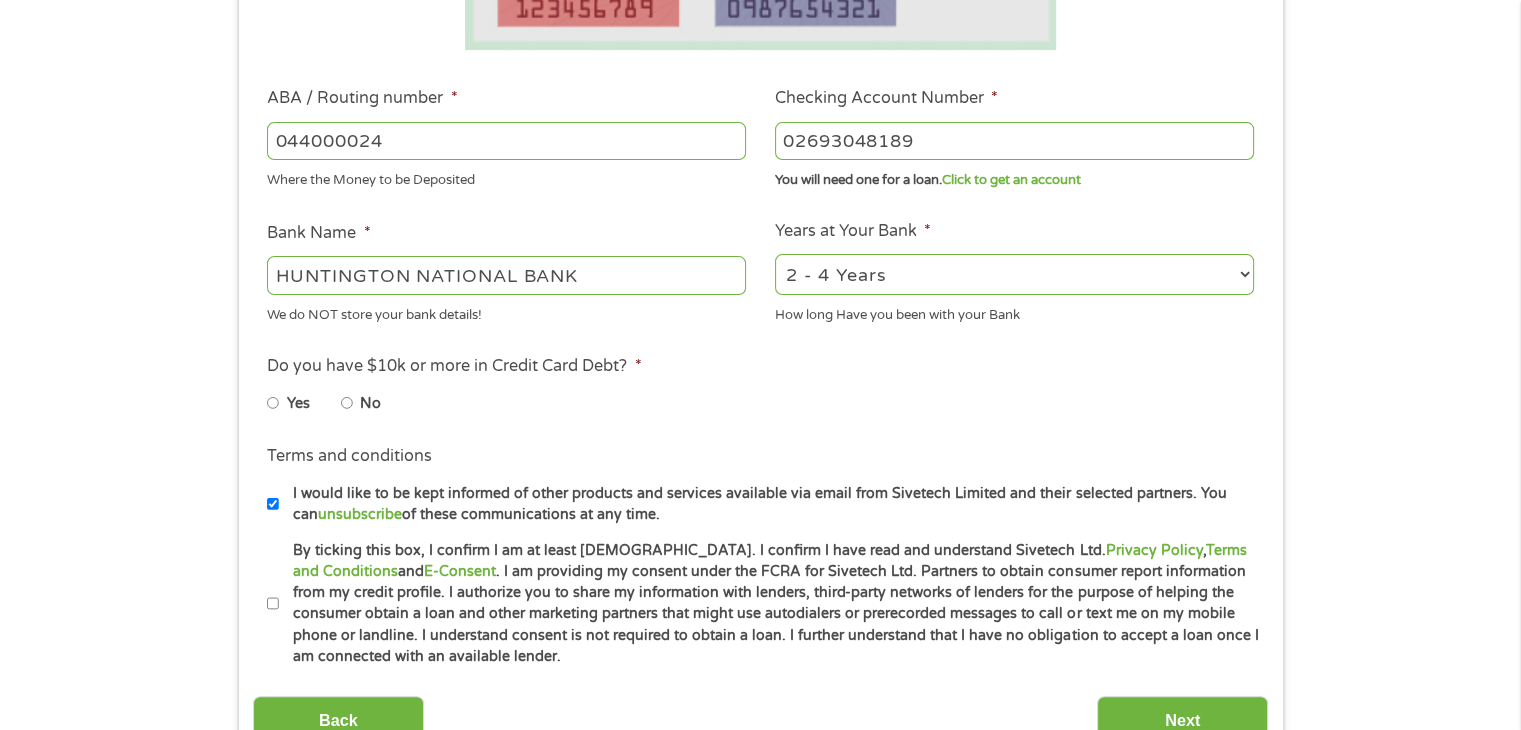 scroll, scrollTop: 700, scrollLeft: 0, axis: vertical 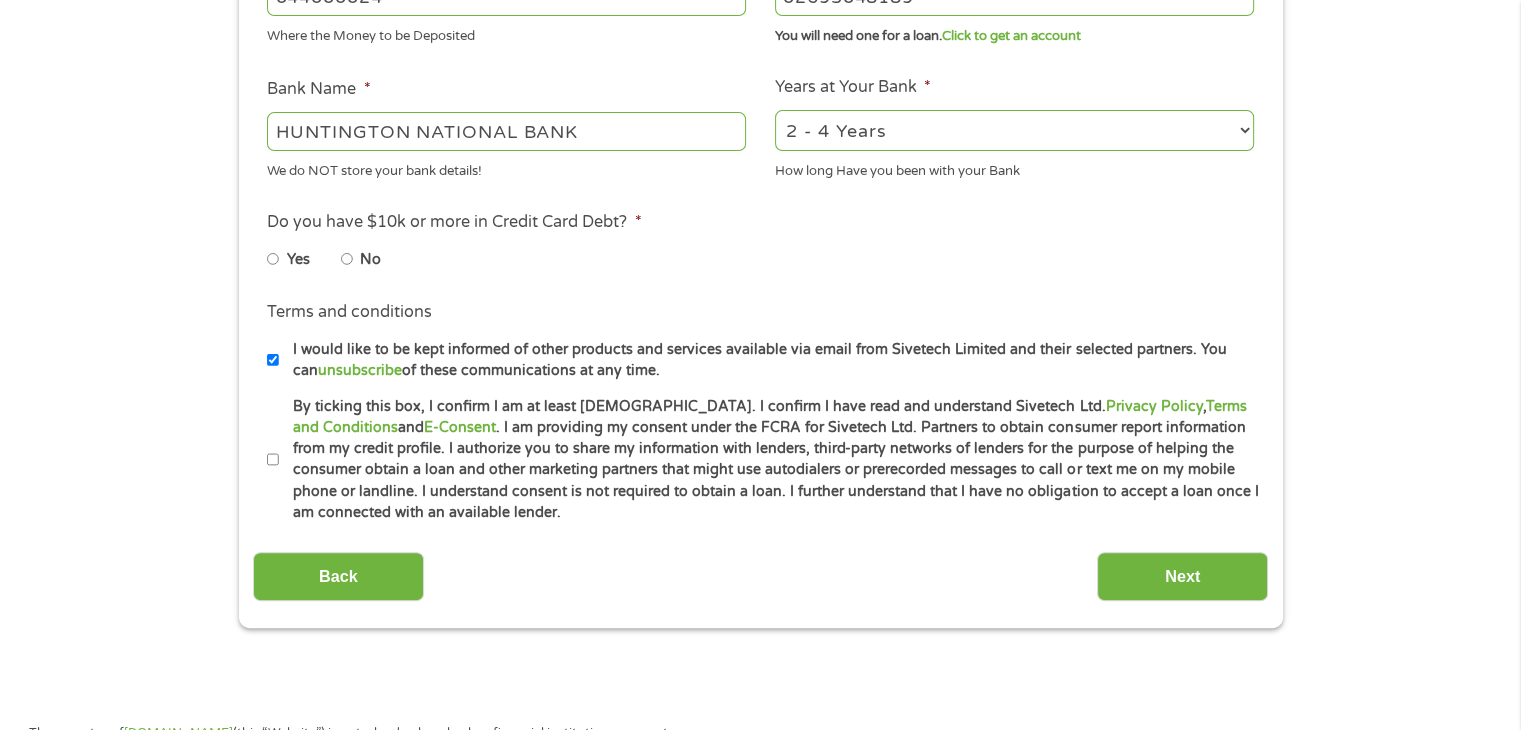 type on "02693048189" 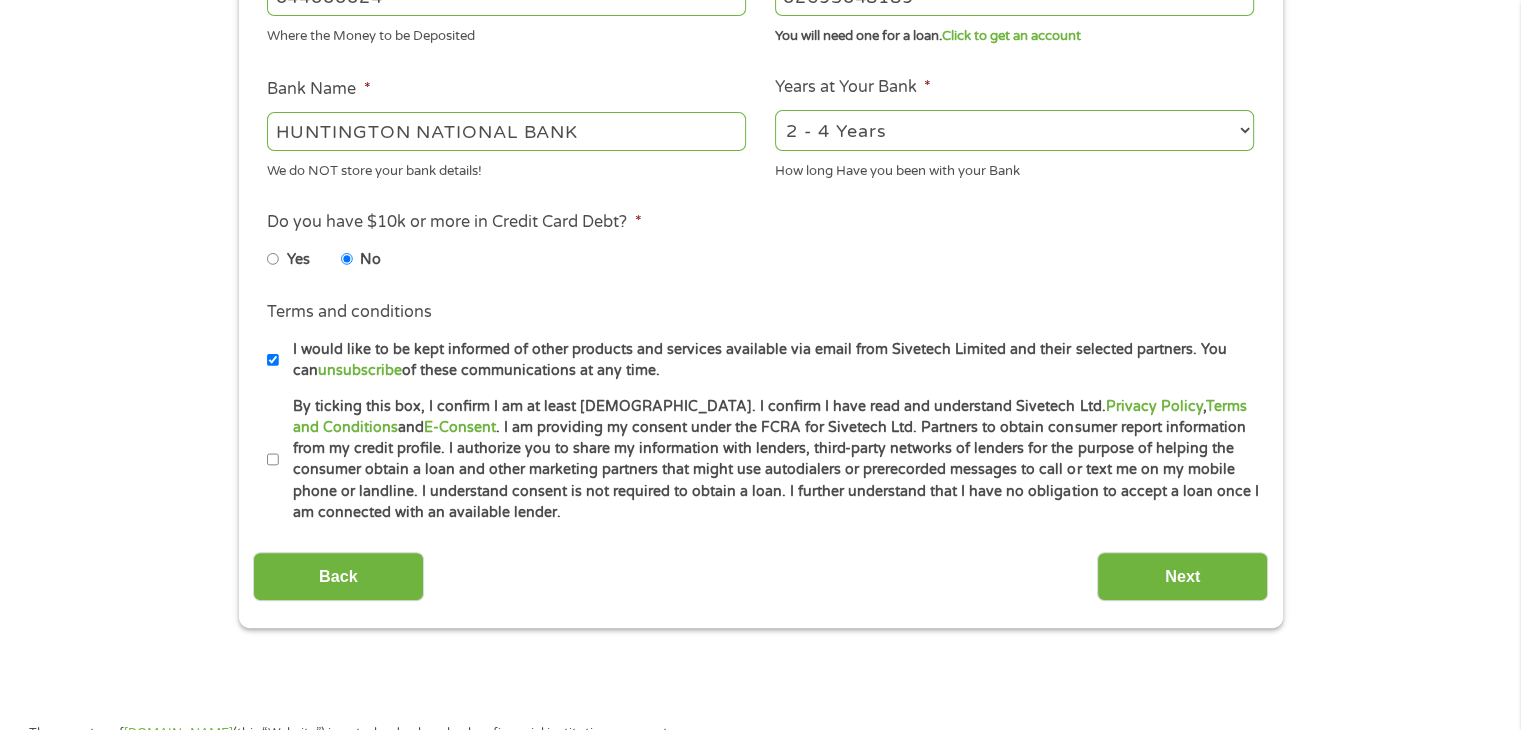 click on "By ticking this box, I confirm I am at least [DEMOGRAPHIC_DATA]. I confirm I have read and understand Sivetech Ltd.  Privacy Policy ,  Terms and Conditions  and  E-Consent . I am providing my consent under the FCRA for Sivetech Ltd. Partners to obtain consumer report information from my credit profile. I authorize you to share my information with lenders, third-party networks of lenders for the purpose of helping the consumer obtain a loan and other marketing partners that might use autodialers or prerecorded messages to call or text me on my mobile phone or landline. I understand consent is not required to obtain a loan. I further understand that I have no obligation to accept a loan once I am connected with an available lender." at bounding box center (273, 460) 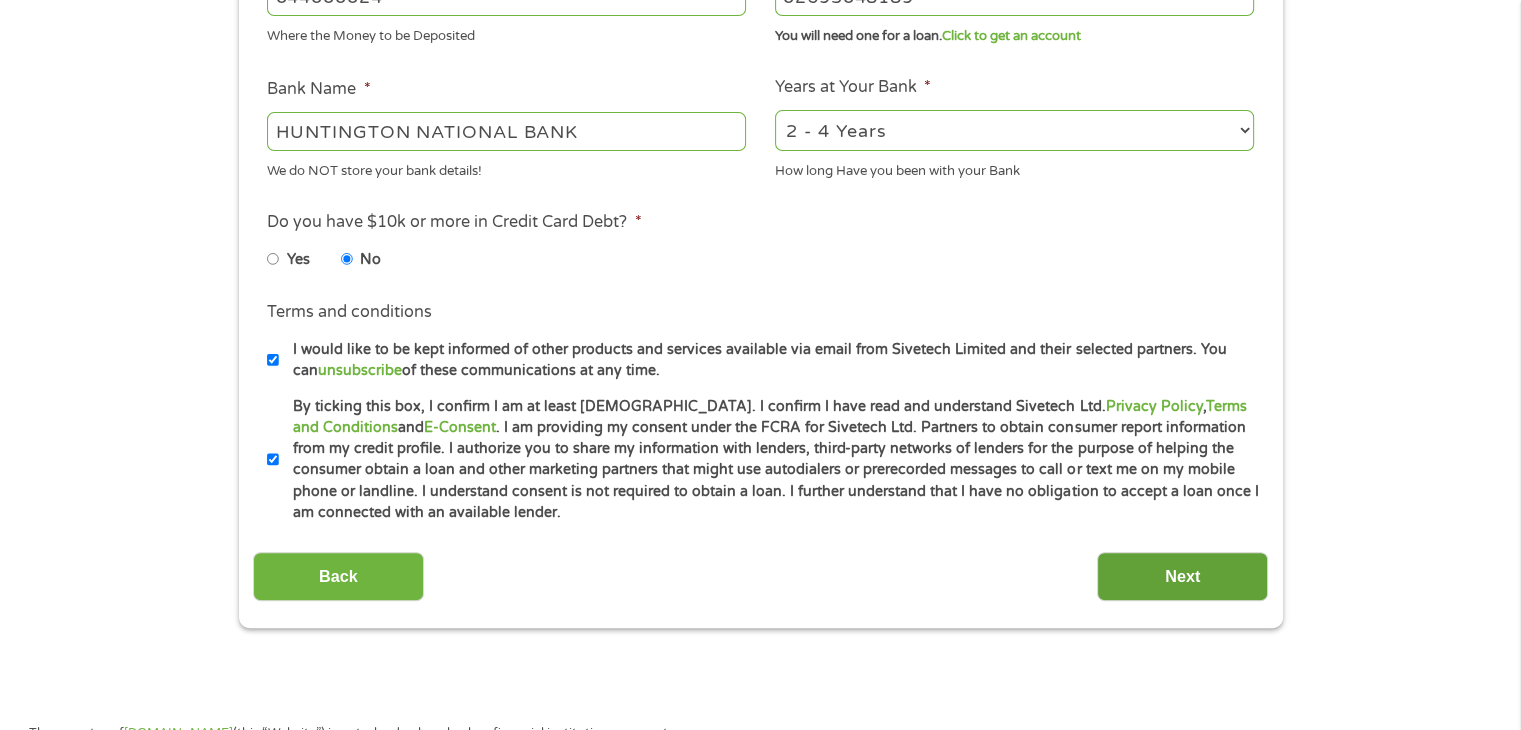 click on "Next" at bounding box center (1182, 576) 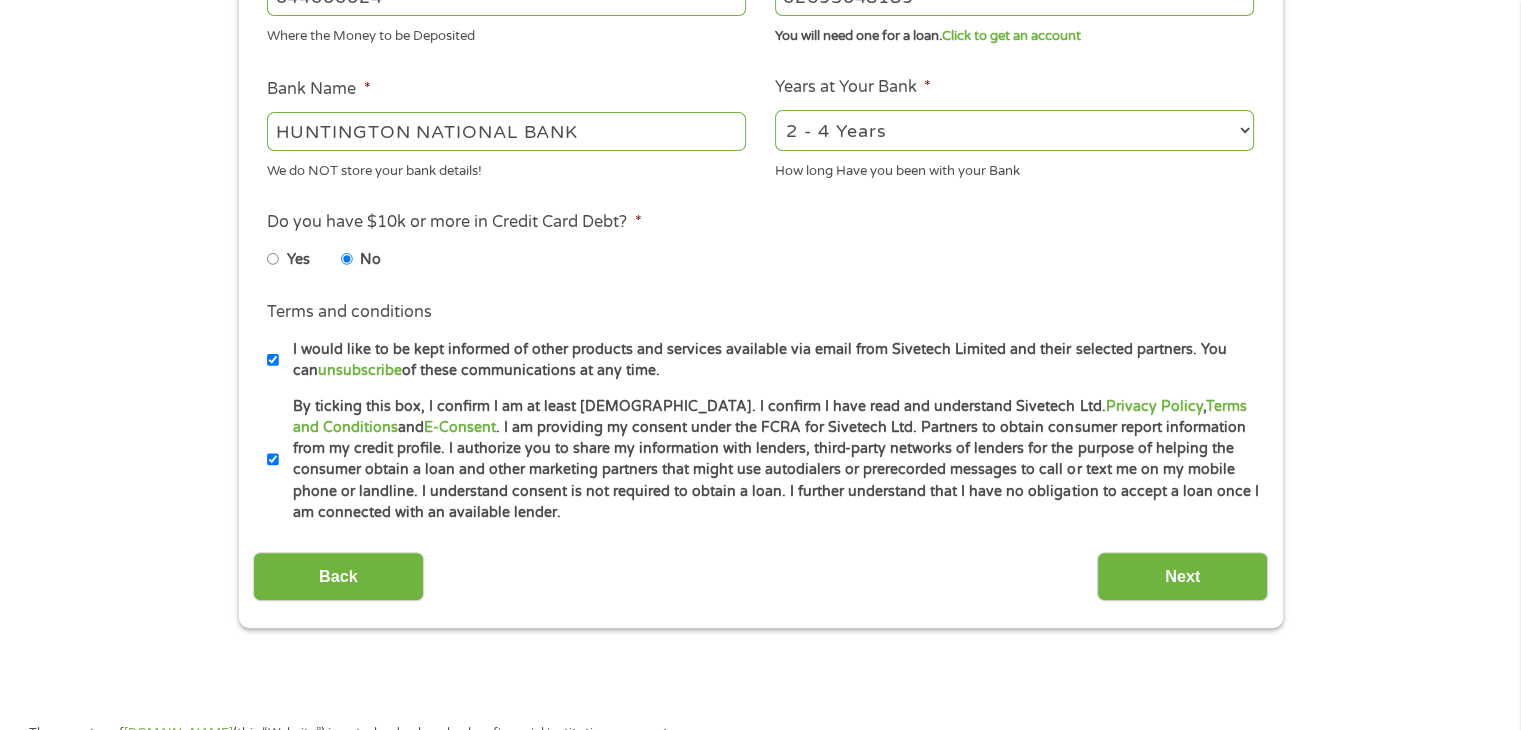 scroll, scrollTop: 8, scrollLeft: 8, axis: both 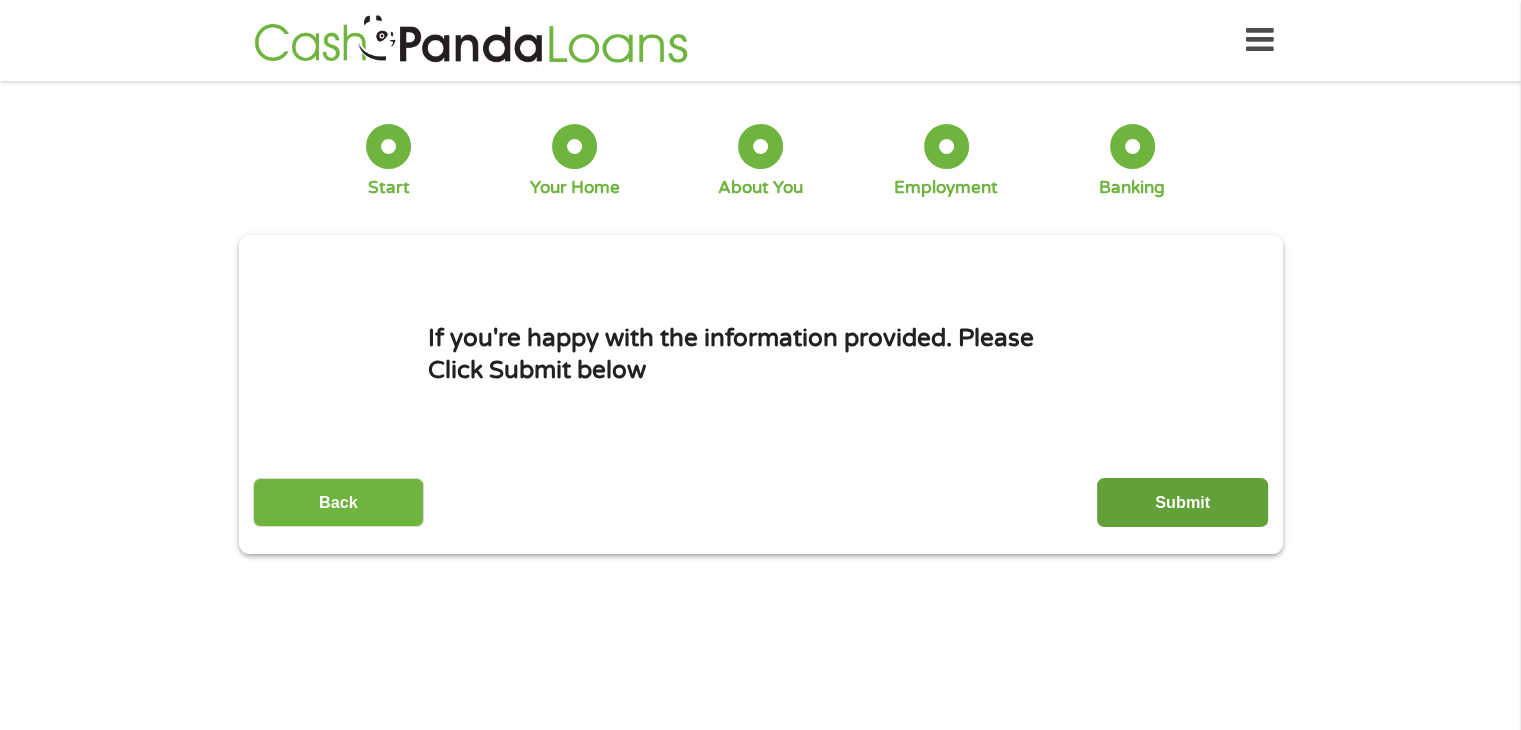 click on "Submit" at bounding box center (1182, 502) 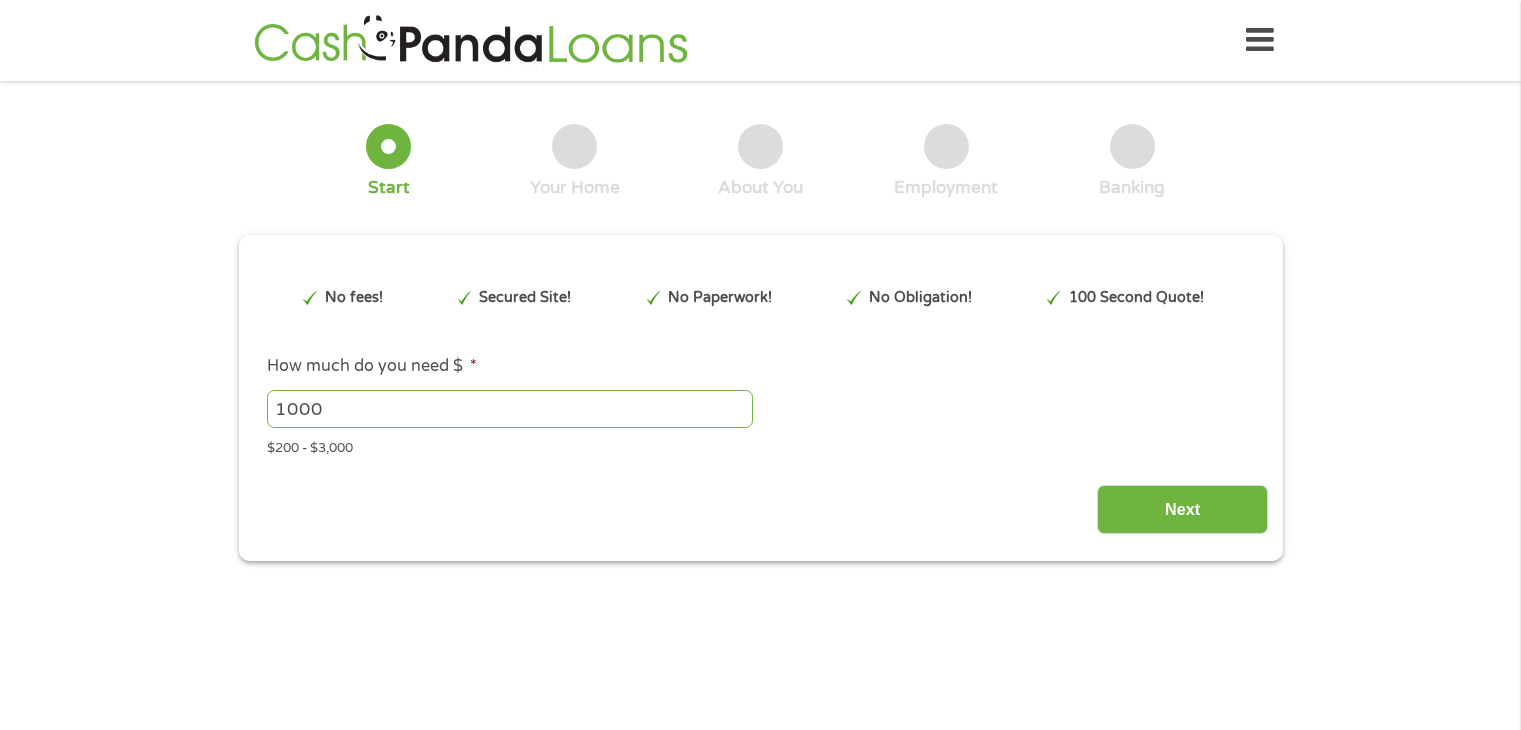 scroll, scrollTop: 0, scrollLeft: 0, axis: both 